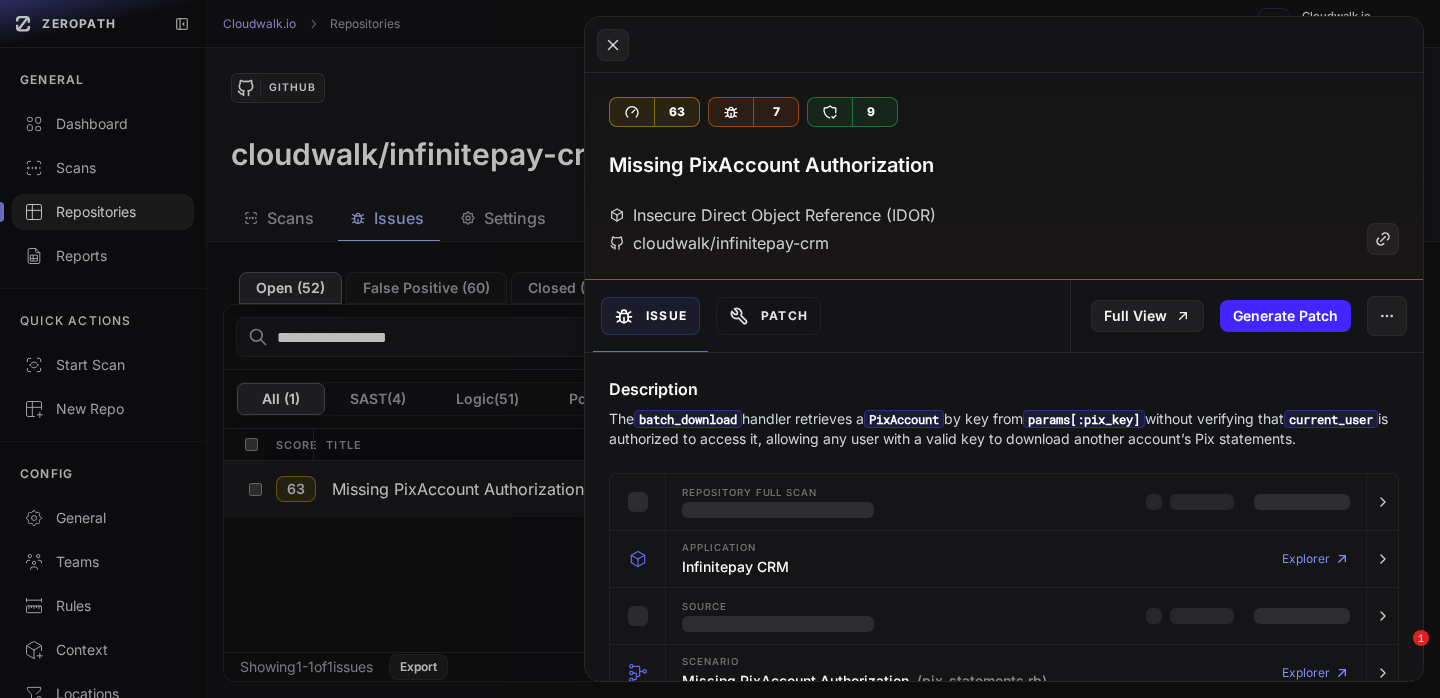 scroll, scrollTop: 0, scrollLeft: 0, axis: both 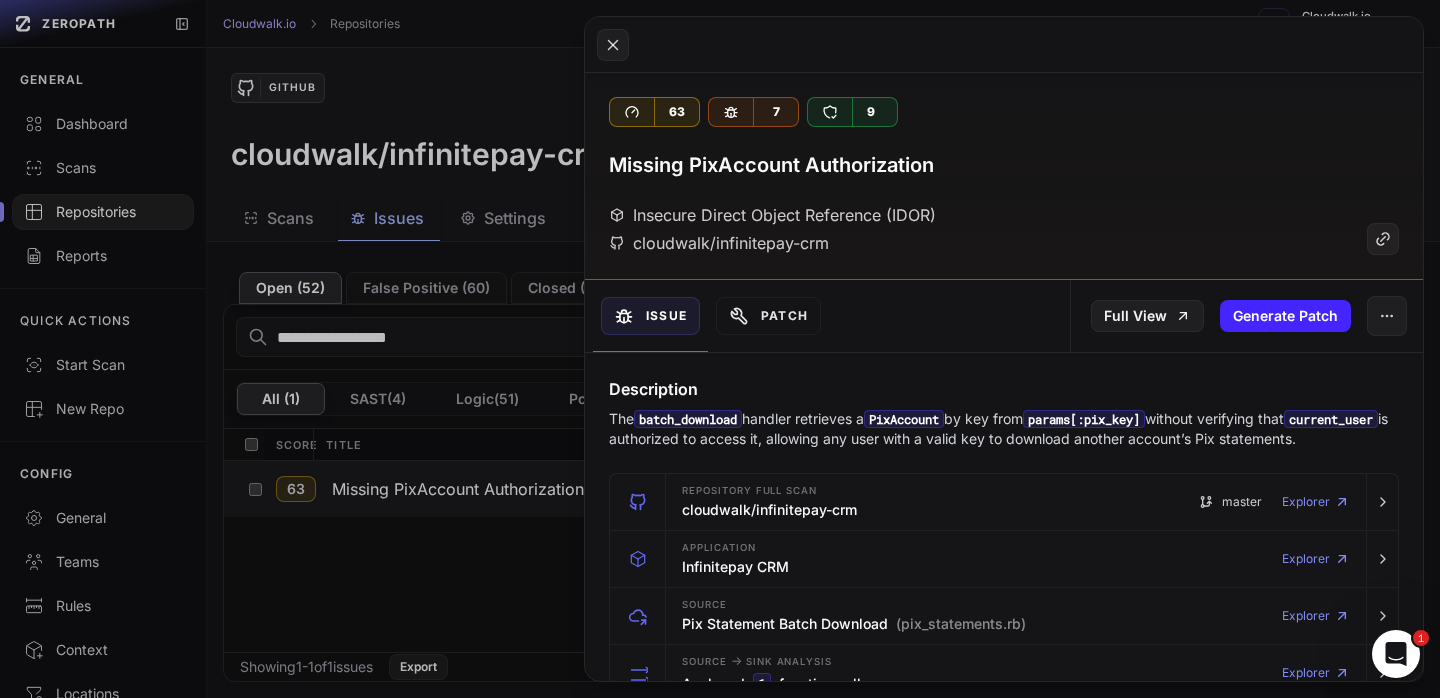 click 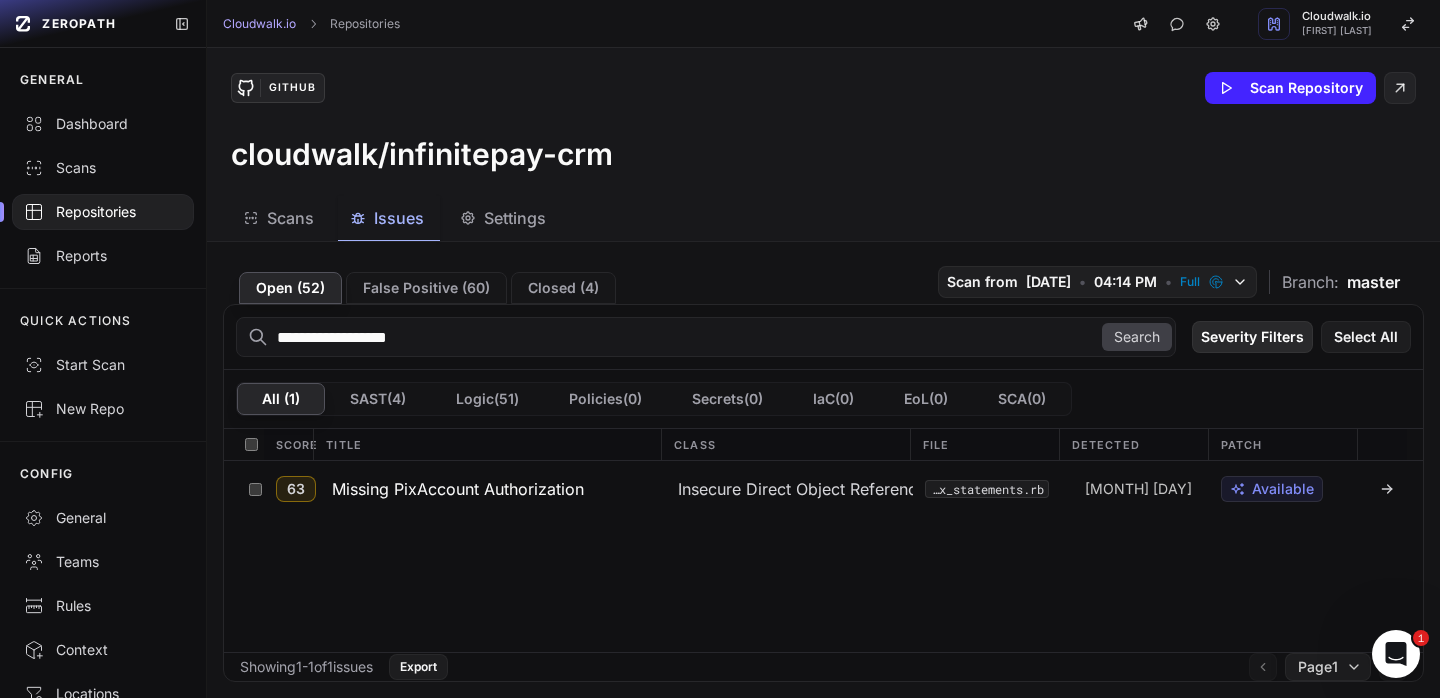click on "Severity Filters" at bounding box center [1252, 337] 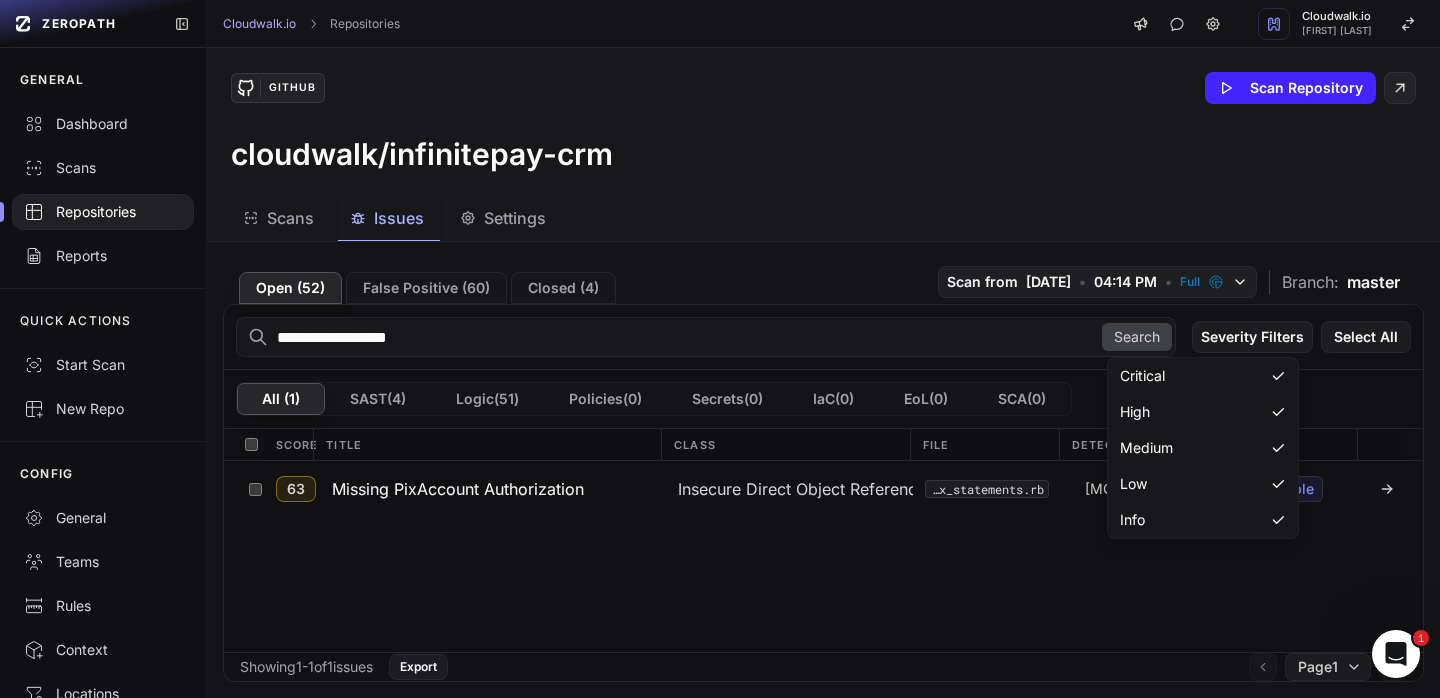click on "63     Missing PixAccount Authorization   Insecure Direct Object Reference (IDOR)   app/admin/pix_statements.rb     [MONTH] [DAY] [TIME]     Available" at bounding box center [823, 556] 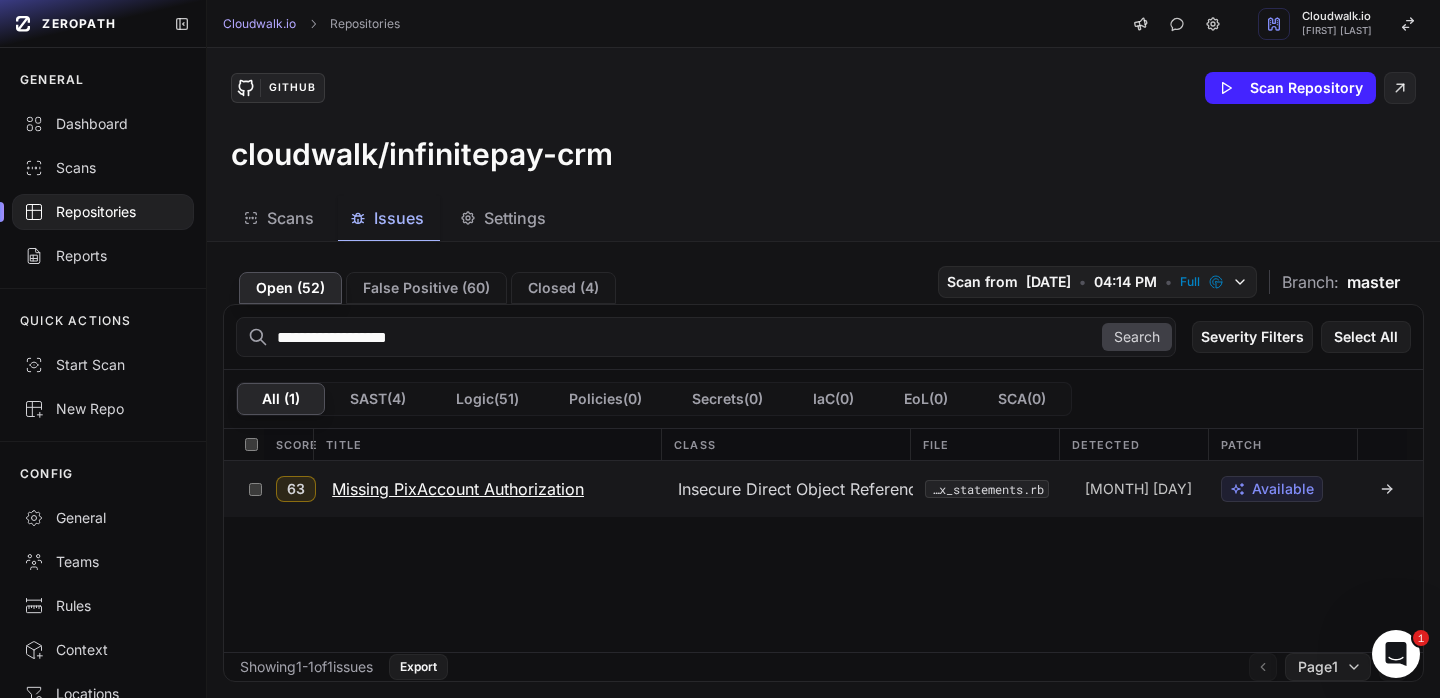 click on "Missing PixAccount Authorization" at bounding box center [458, 489] 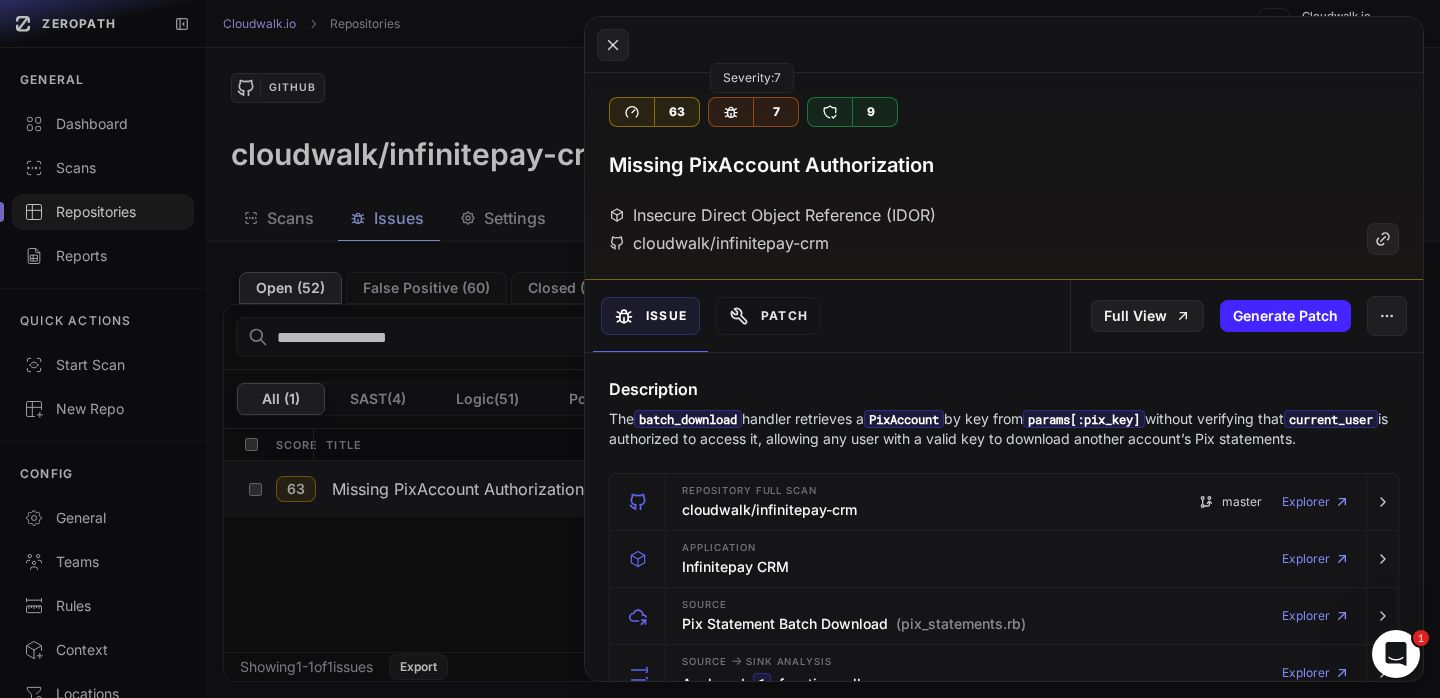 type 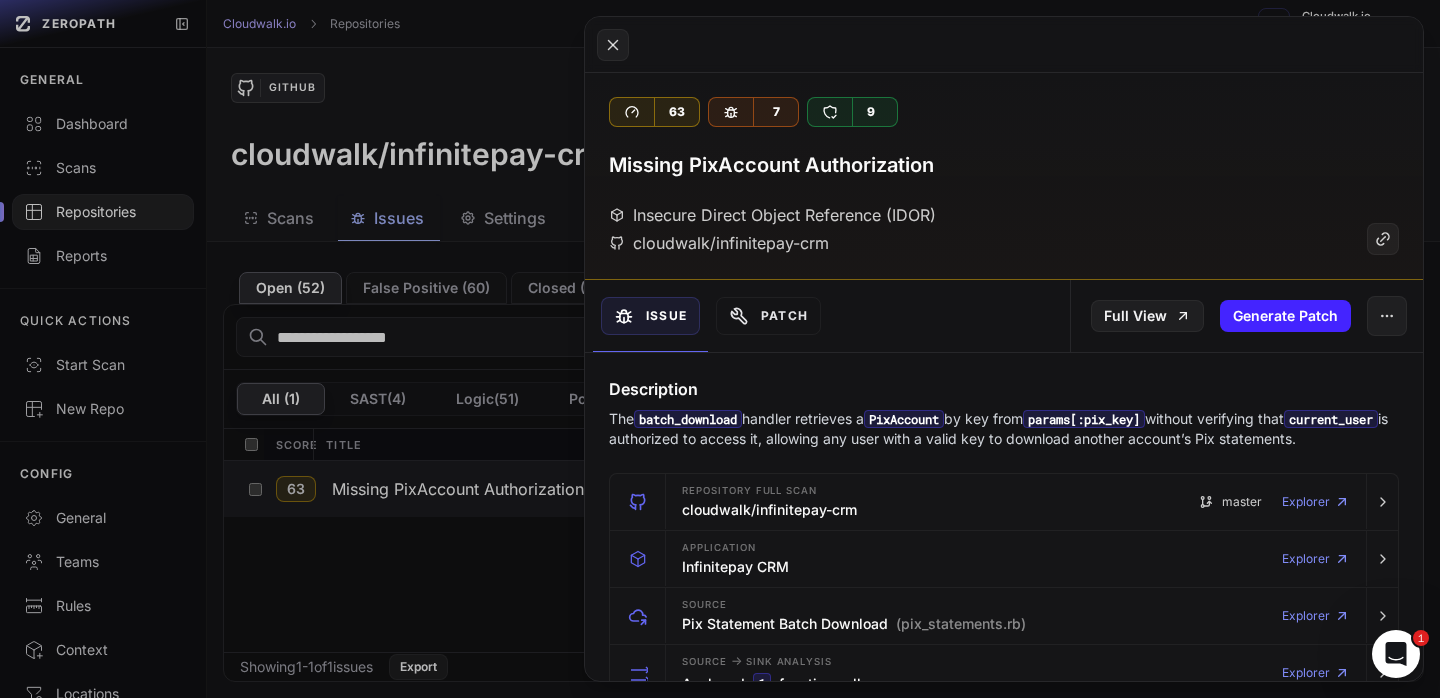click on "Missing PixAccount Authorization" at bounding box center [771, 165] 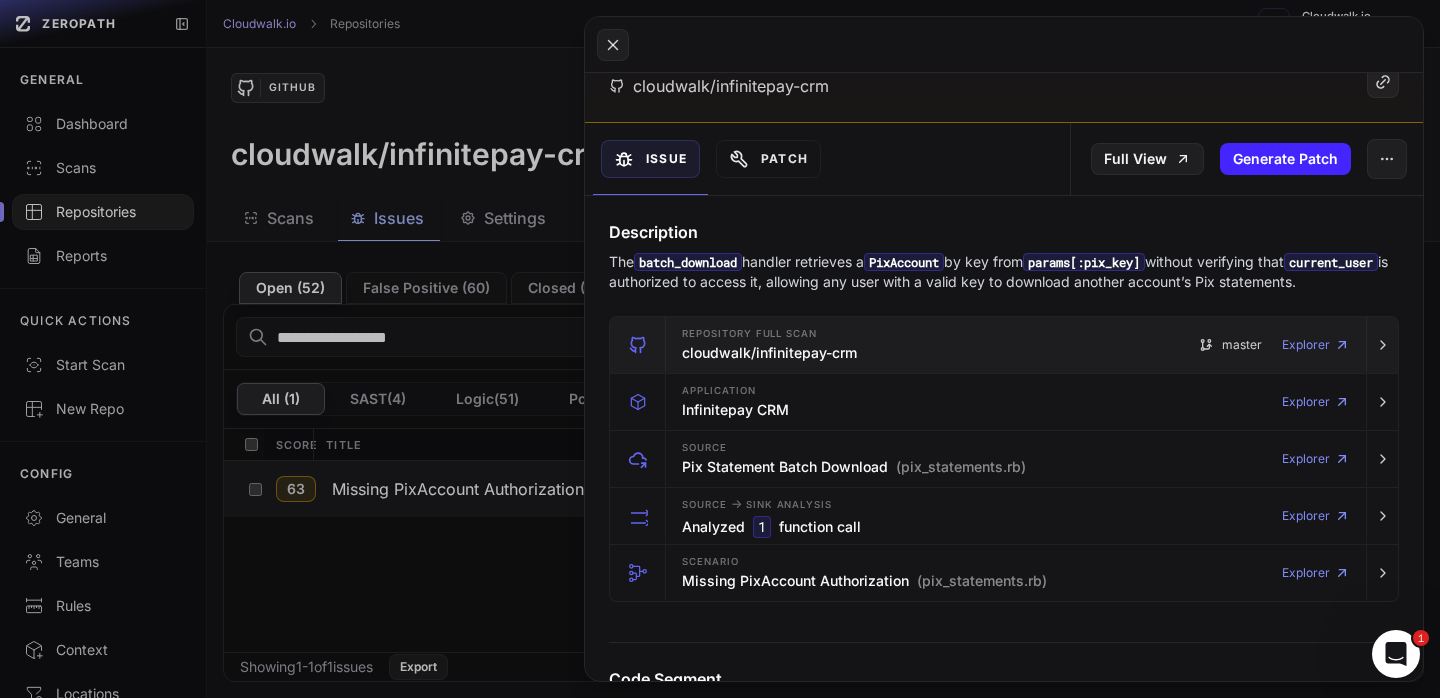scroll, scrollTop: 0, scrollLeft: 0, axis: both 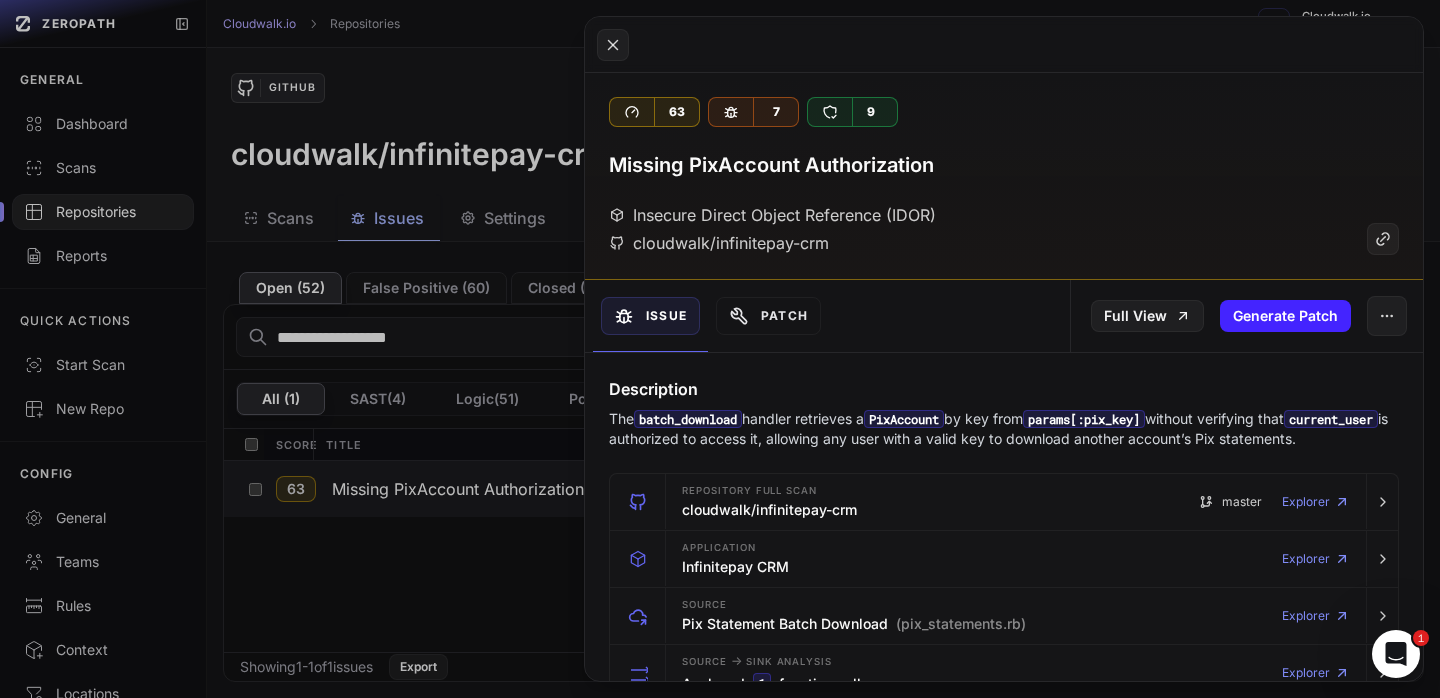 click on "63       7       9       Missing PixAccount Authorization     Insecure Direct Object Reference (IDOR)     cloudwalk/infinitepay-crm" at bounding box center (1004, 176) 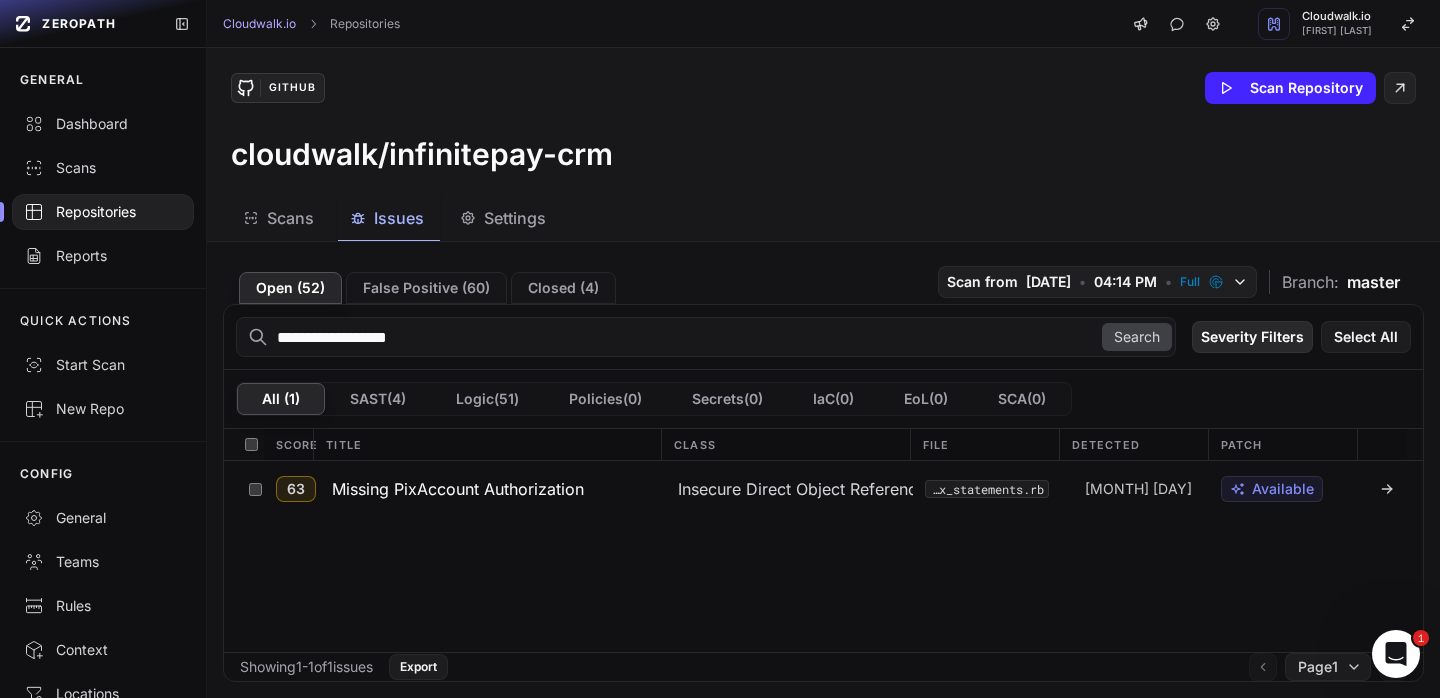 click on "Severity Filters" at bounding box center [1252, 337] 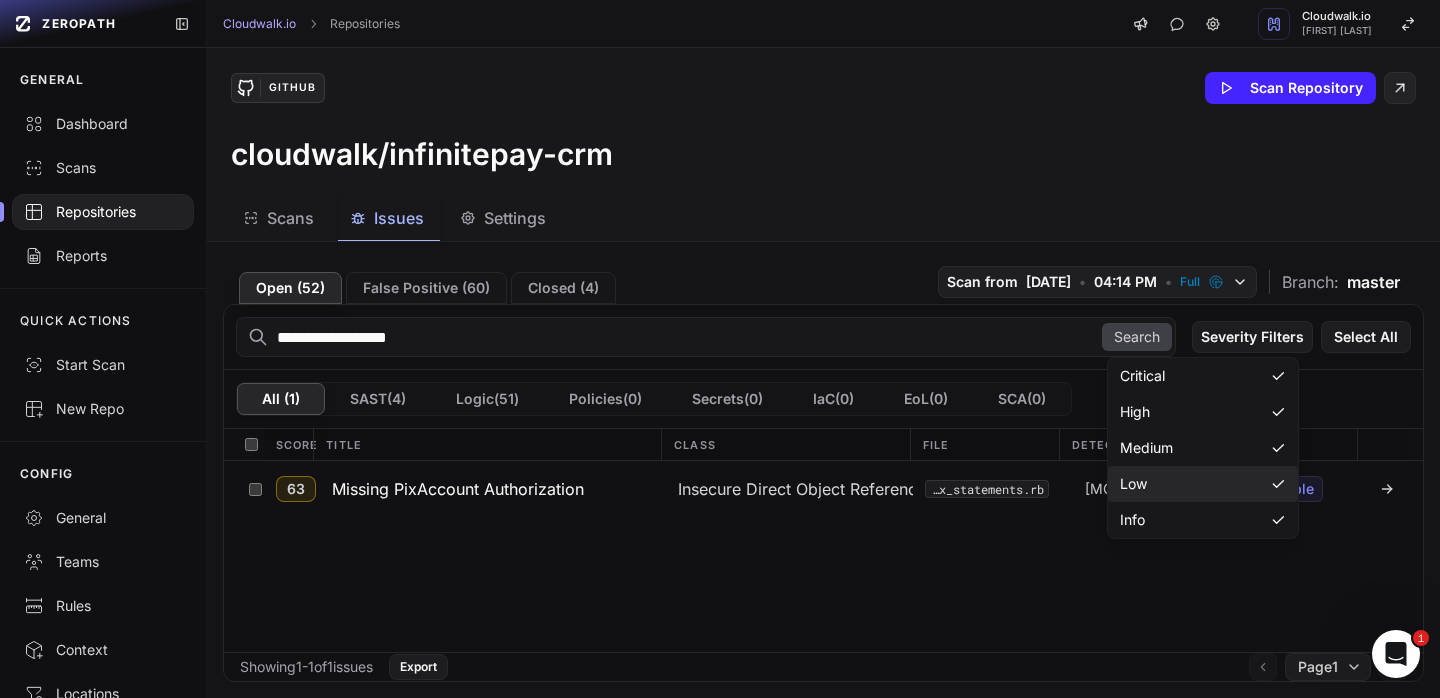 click on "Low" 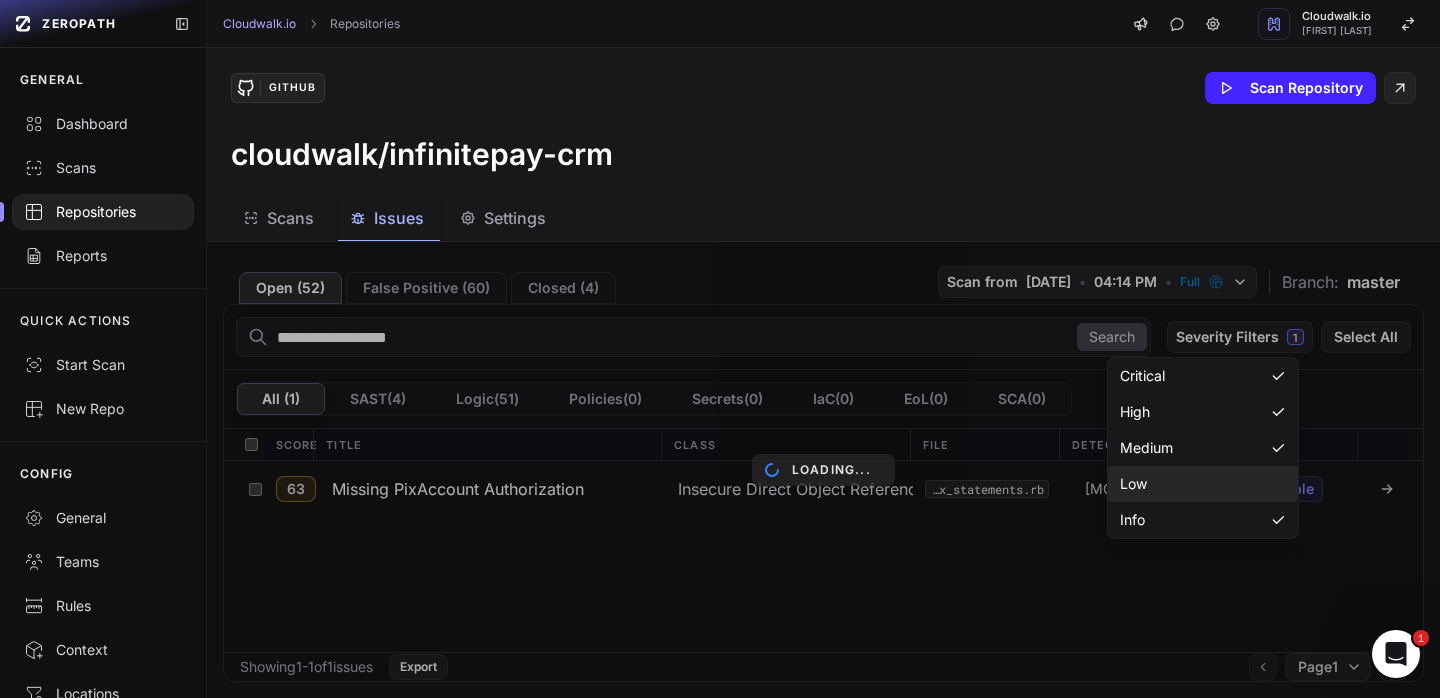click on "Low" 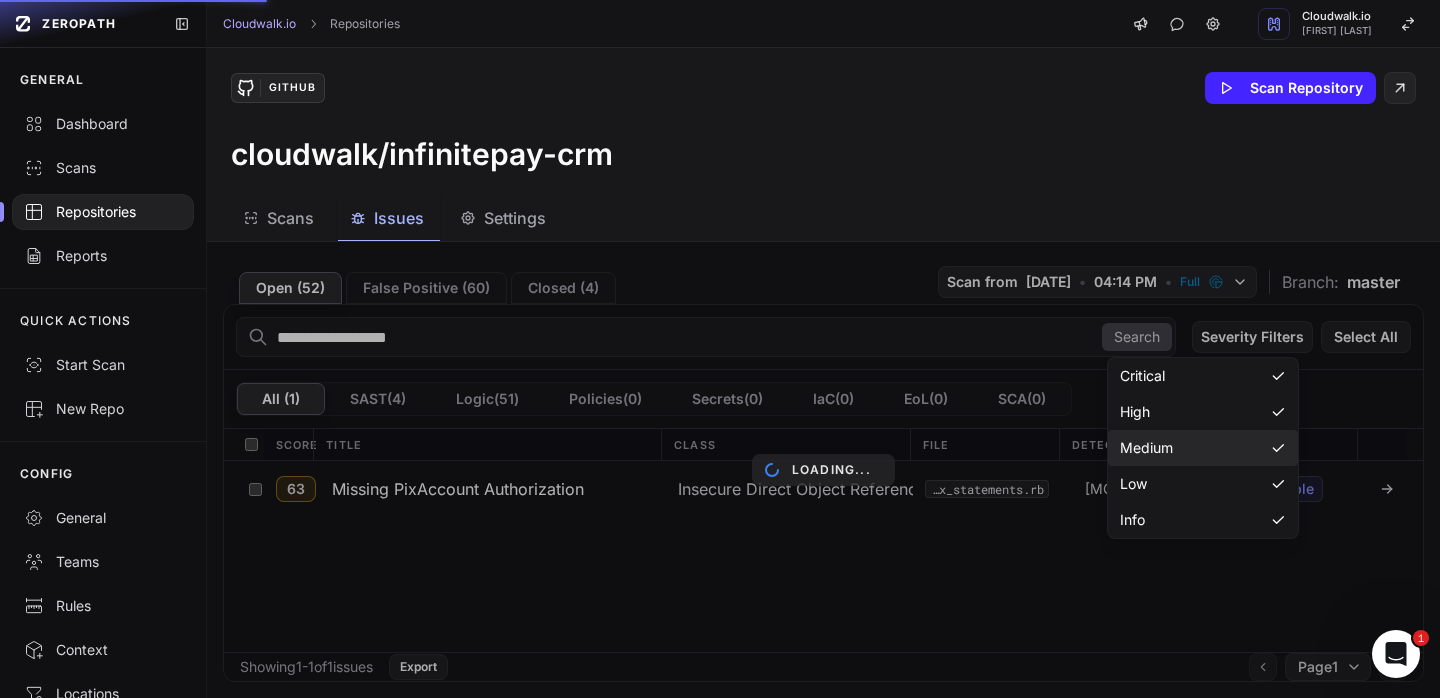 click on "Medium" at bounding box center (1146, 448) 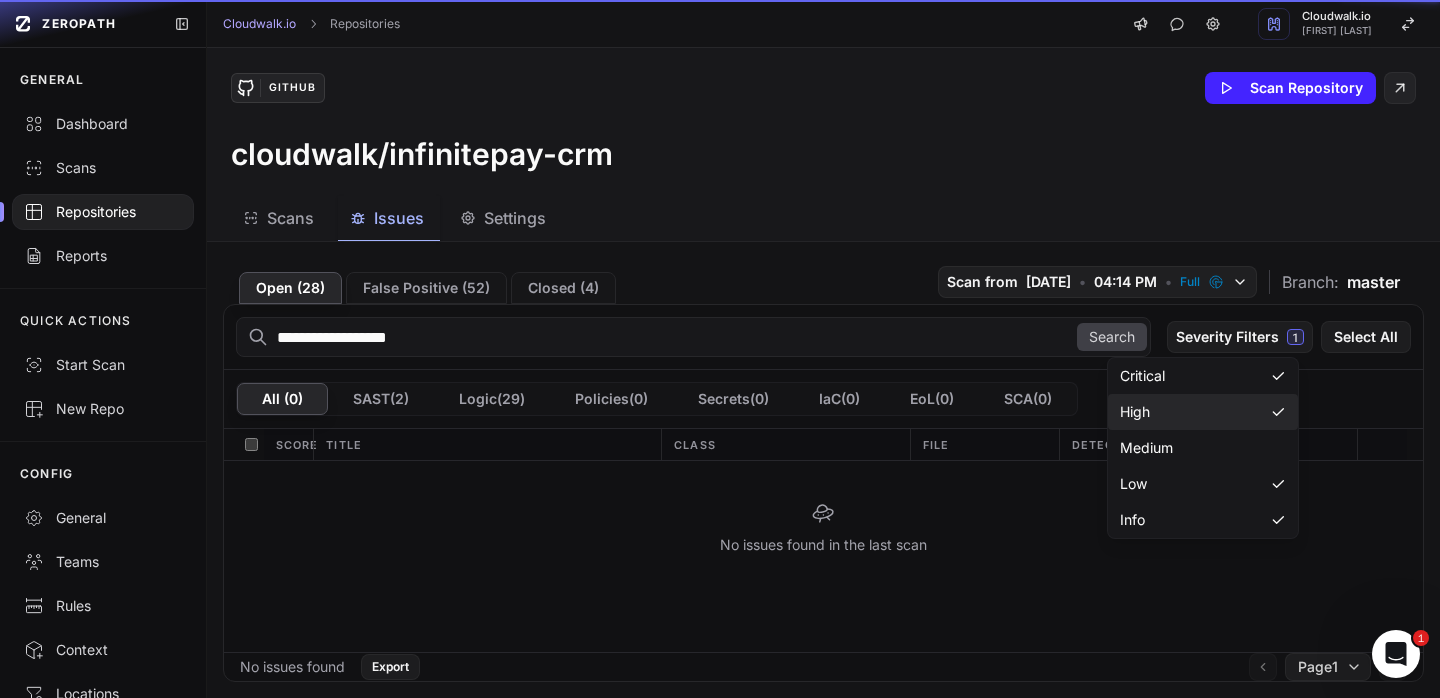 click on "High" 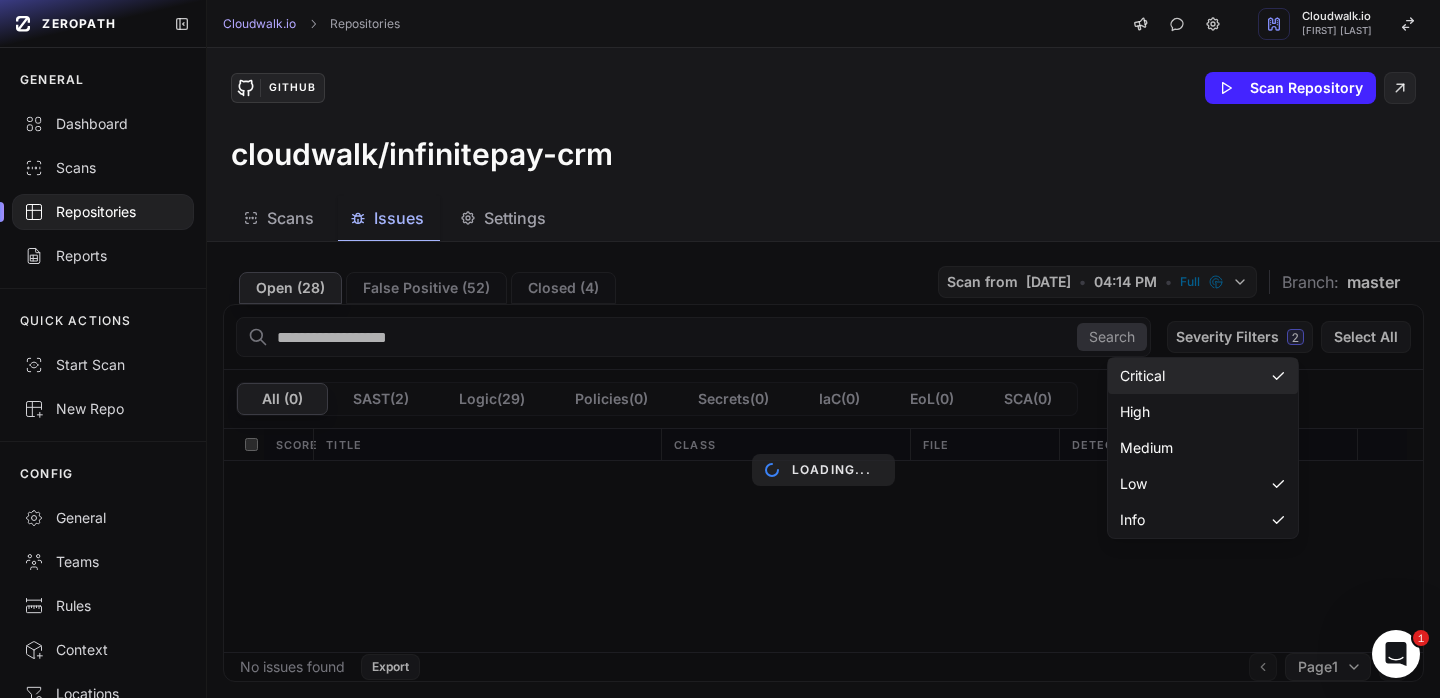 click on "Critical" at bounding box center (1203, 376) 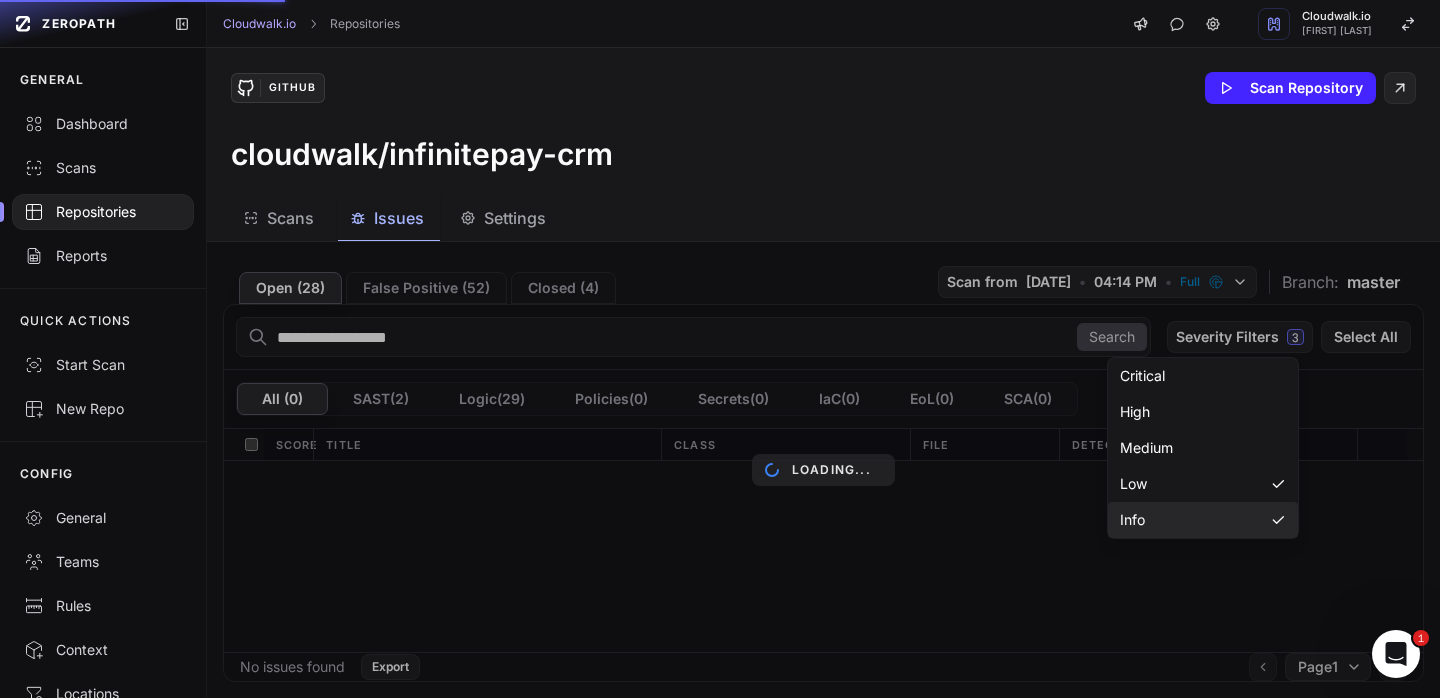 click on "Info" 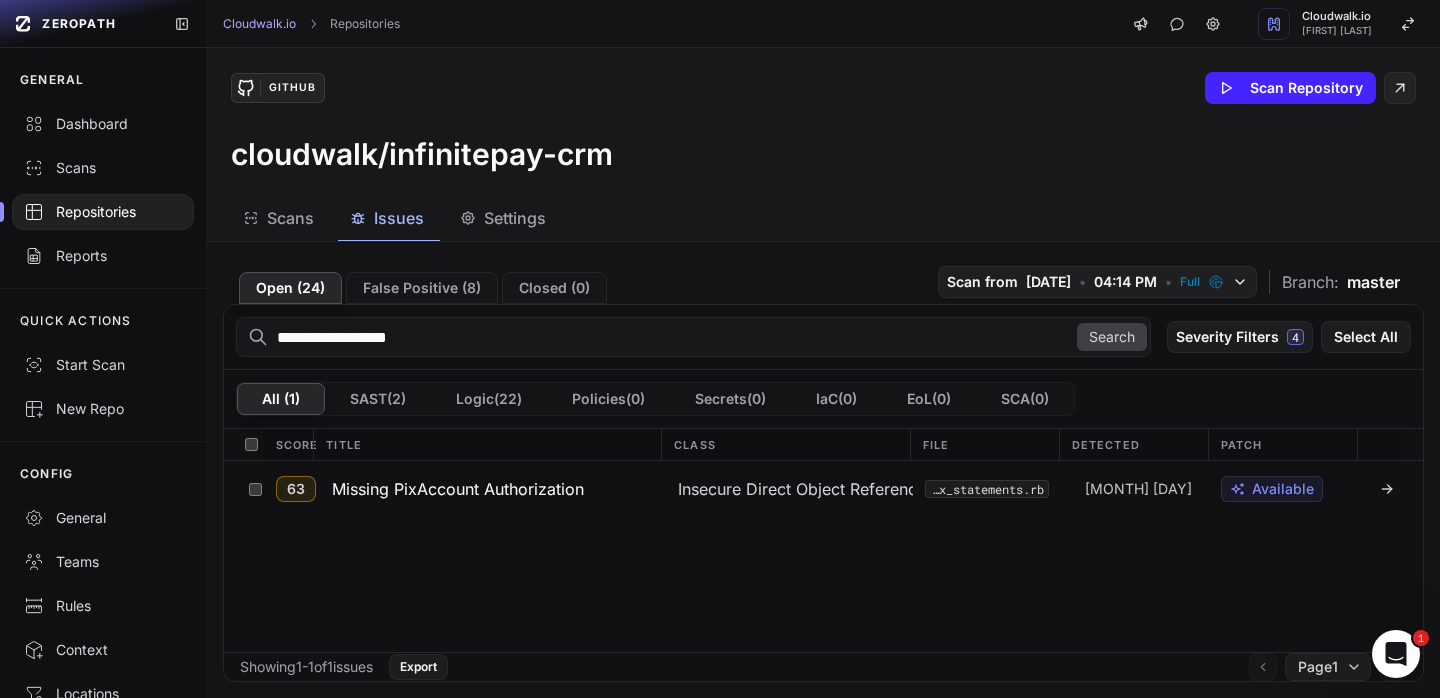 click on "GitHub
Scan Repository     cloudwalk/infinitepay-crm" at bounding box center [823, 122] 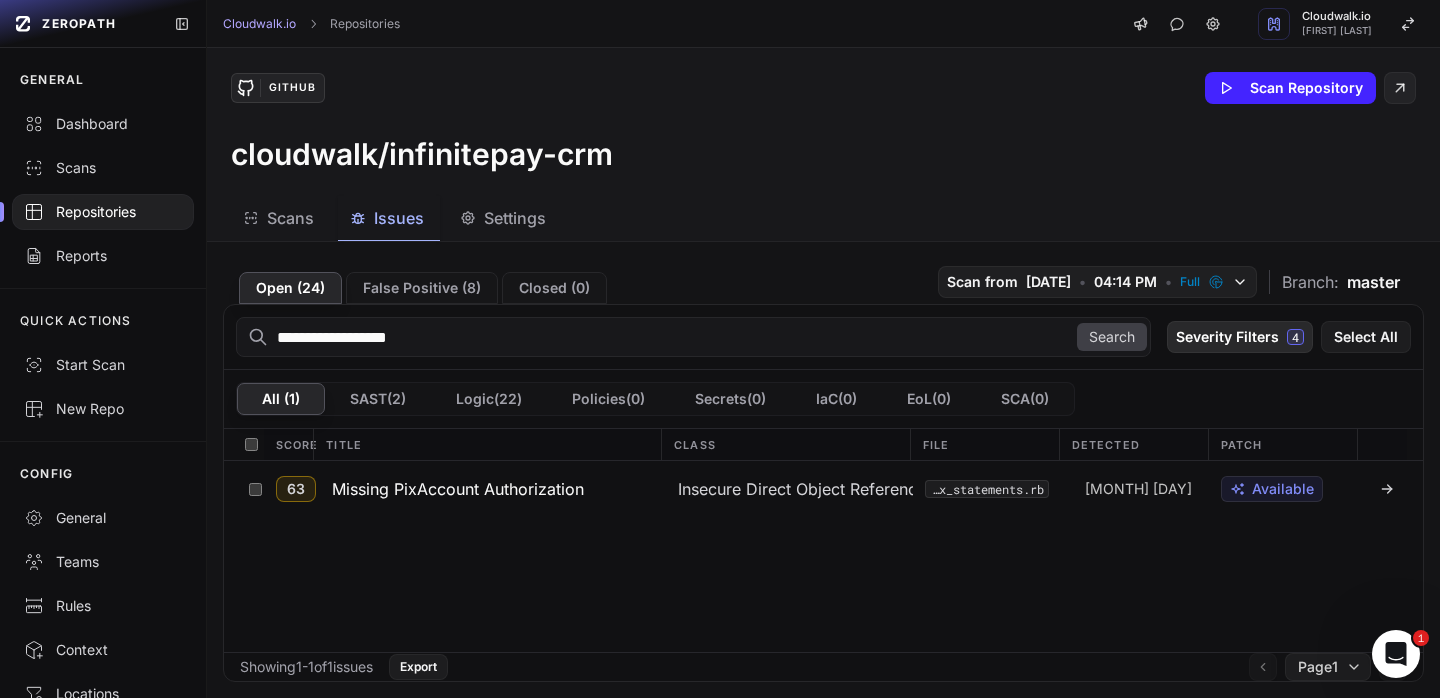 click on "Severity Filters
4" at bounding box center [1240, 337] 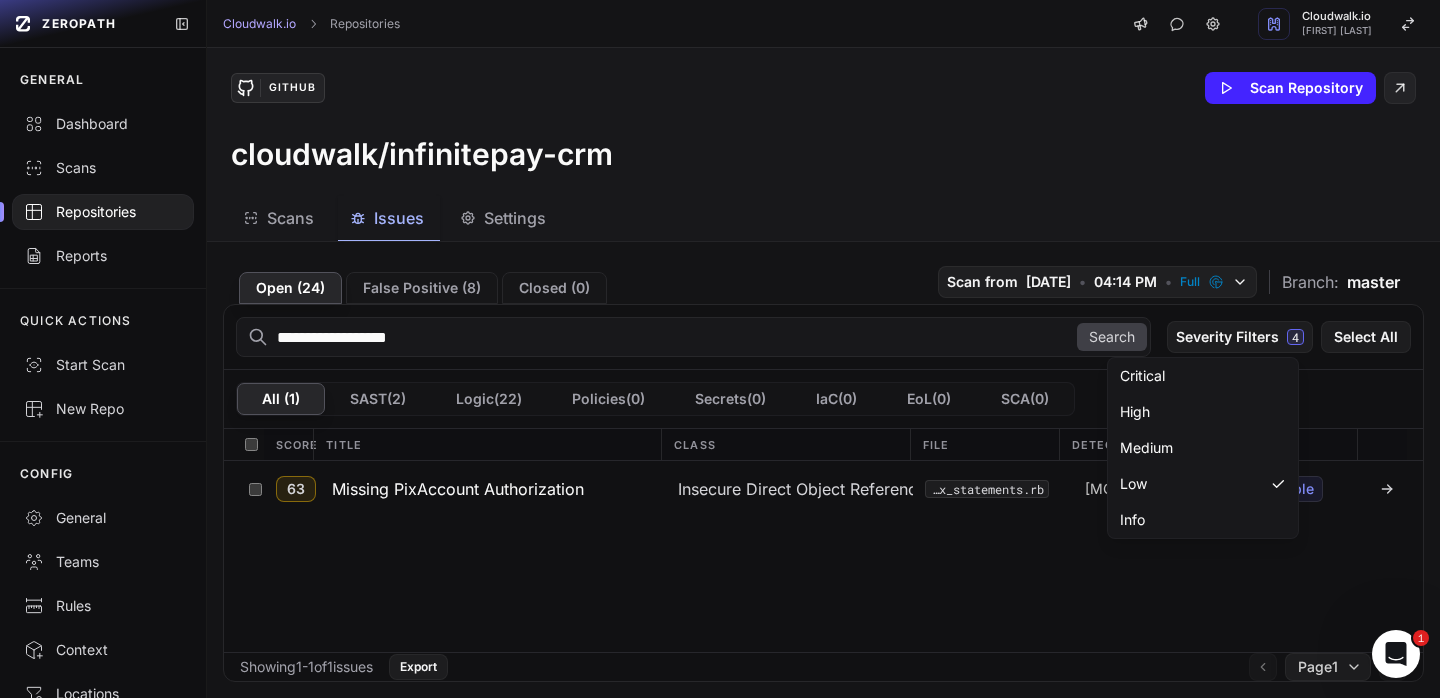 click on "63     Missing PixAccount Authorization   Insecure Direct Object Reference (IDOR)   app/admin/pix_statements.rb     [MONTH] [DAY] [TIME]     Available" at bounding box center [823, 556] 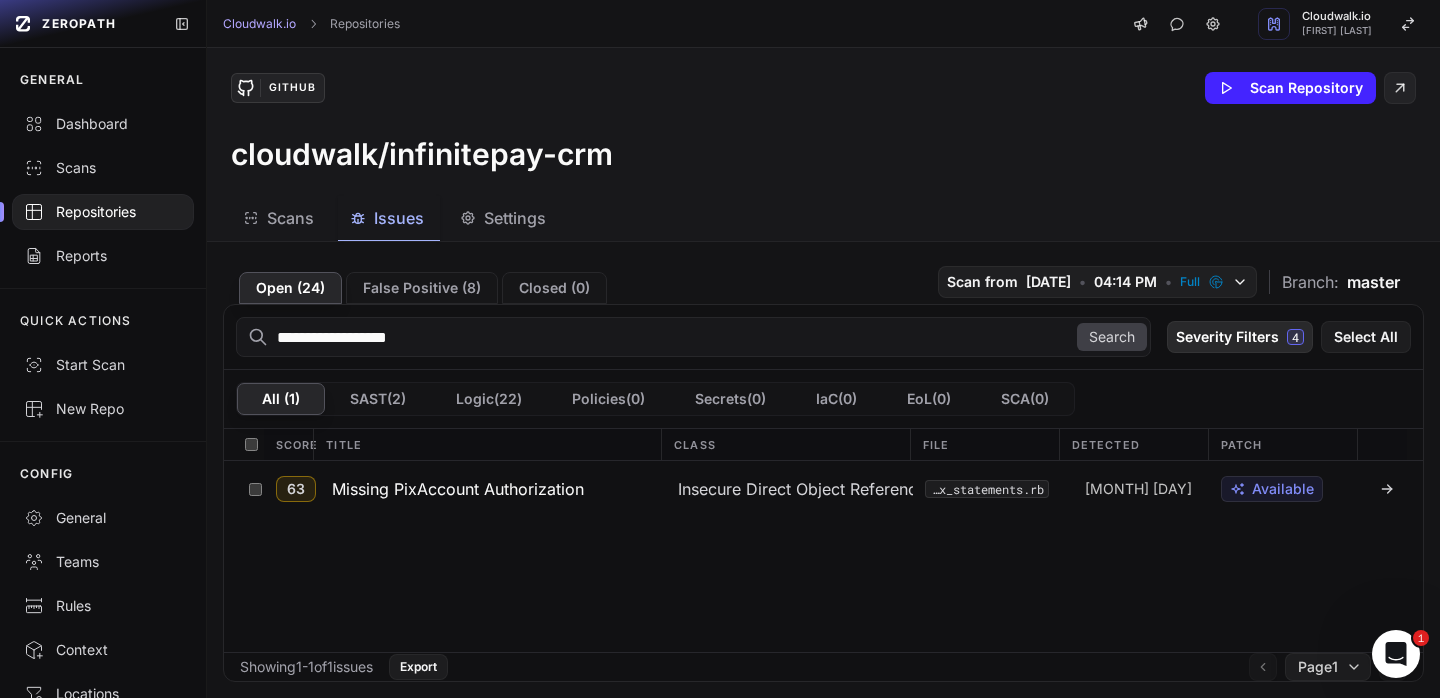 click on "Severity Filters
4" at bounding box center (1240, 337) 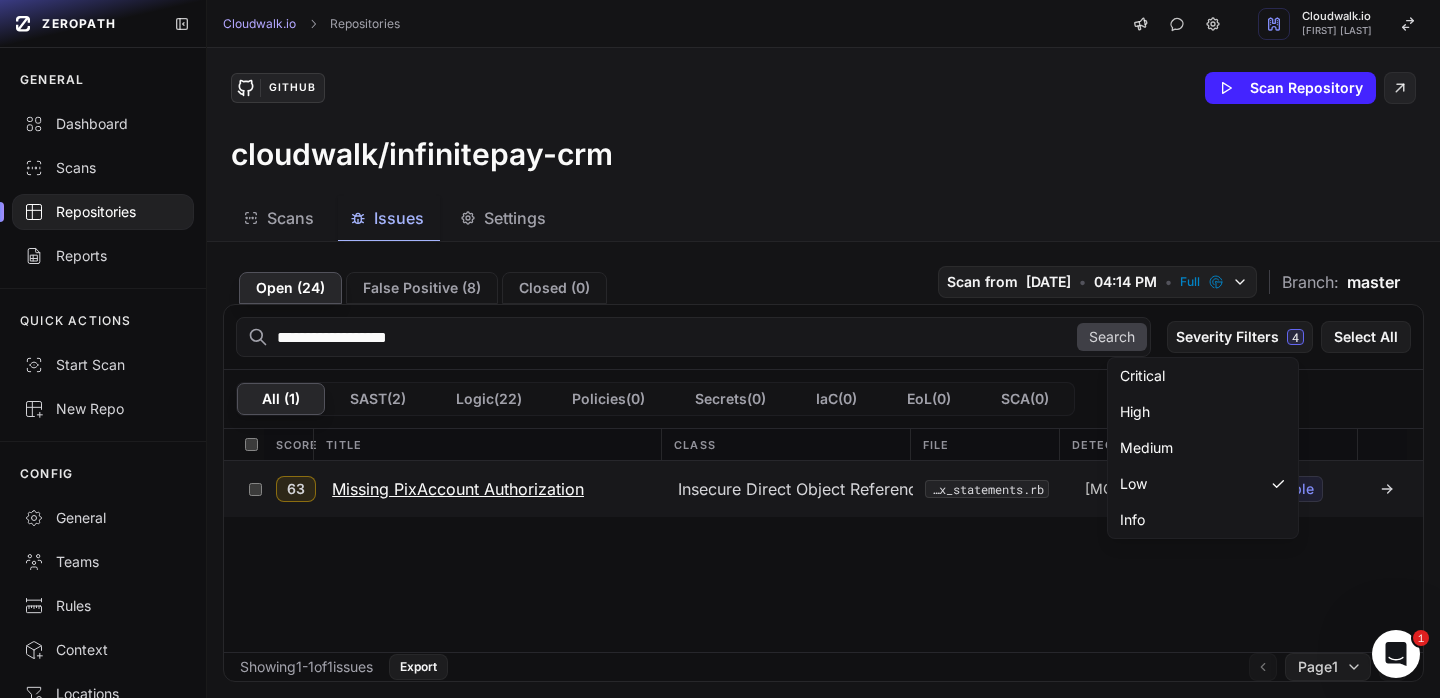 click on "Missing PixAccount Authorization" at bounding box center (458, 489) 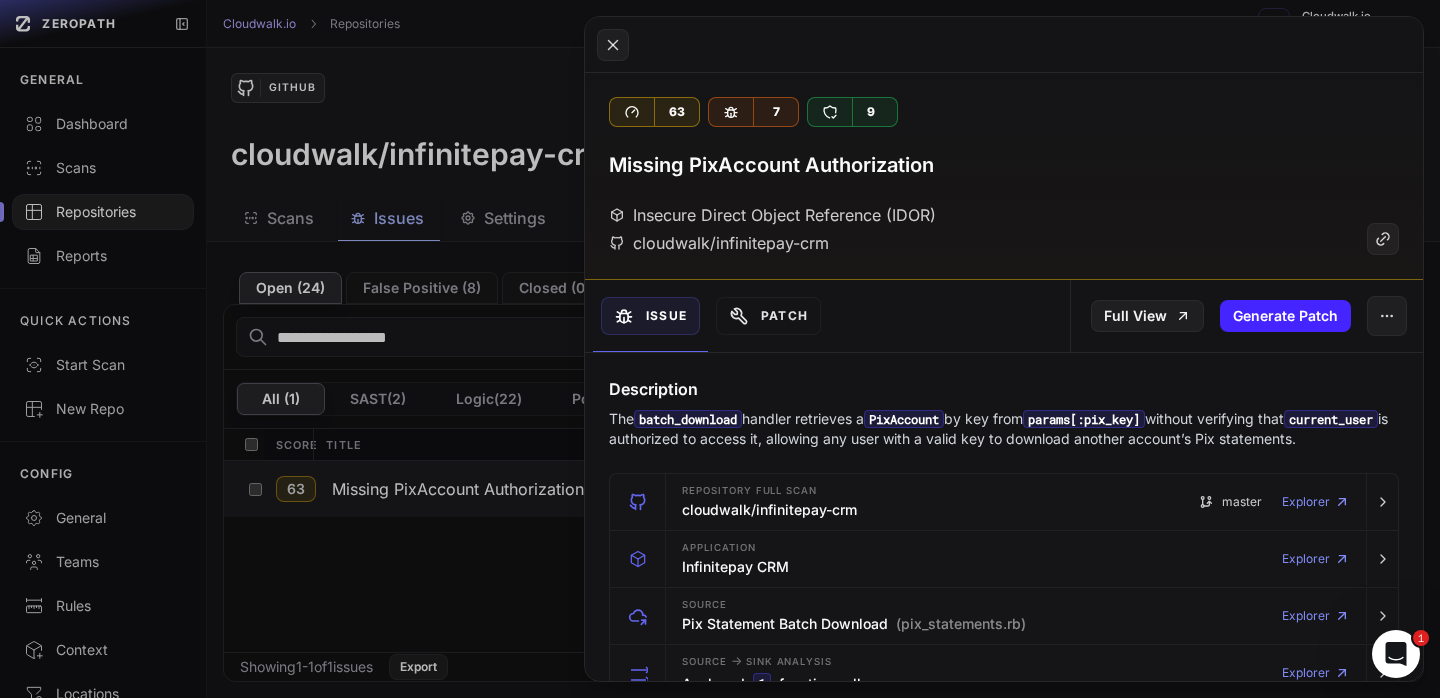 click 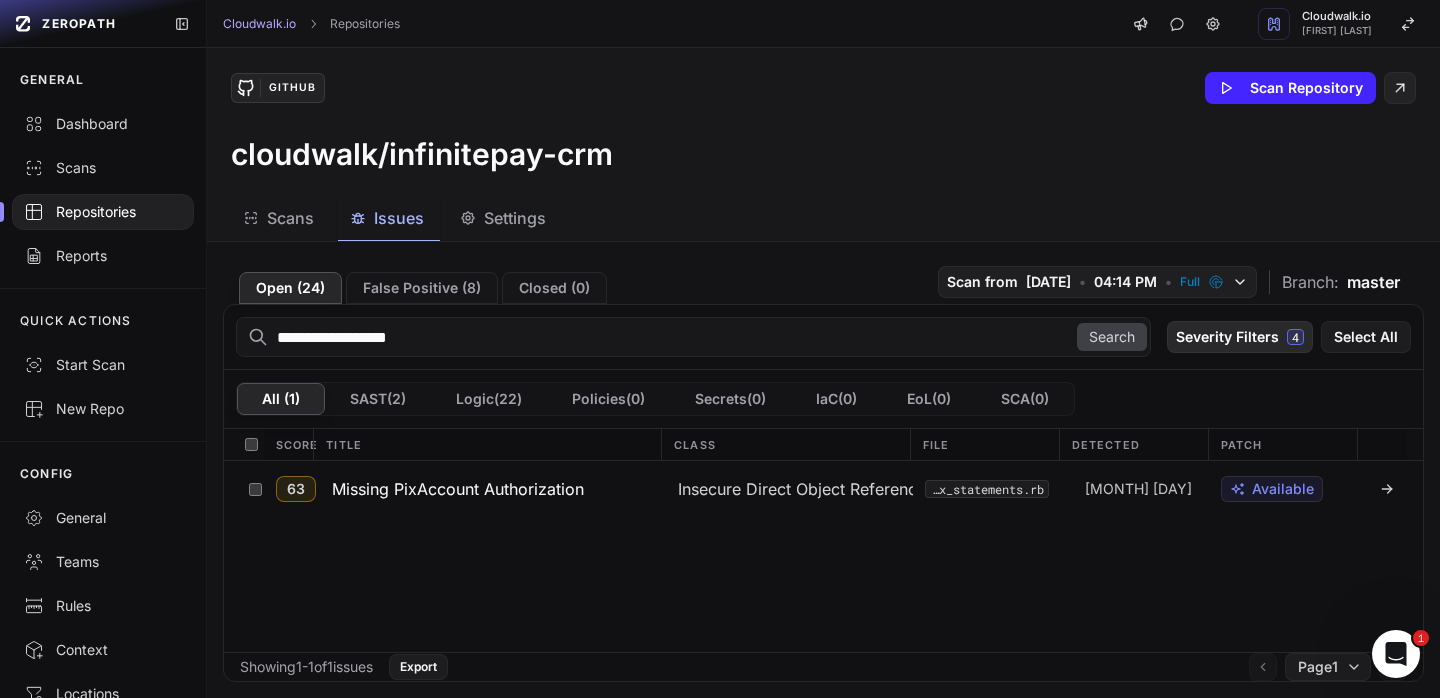 click on "Severity Filters
4" at bounding box center [1240, 337] 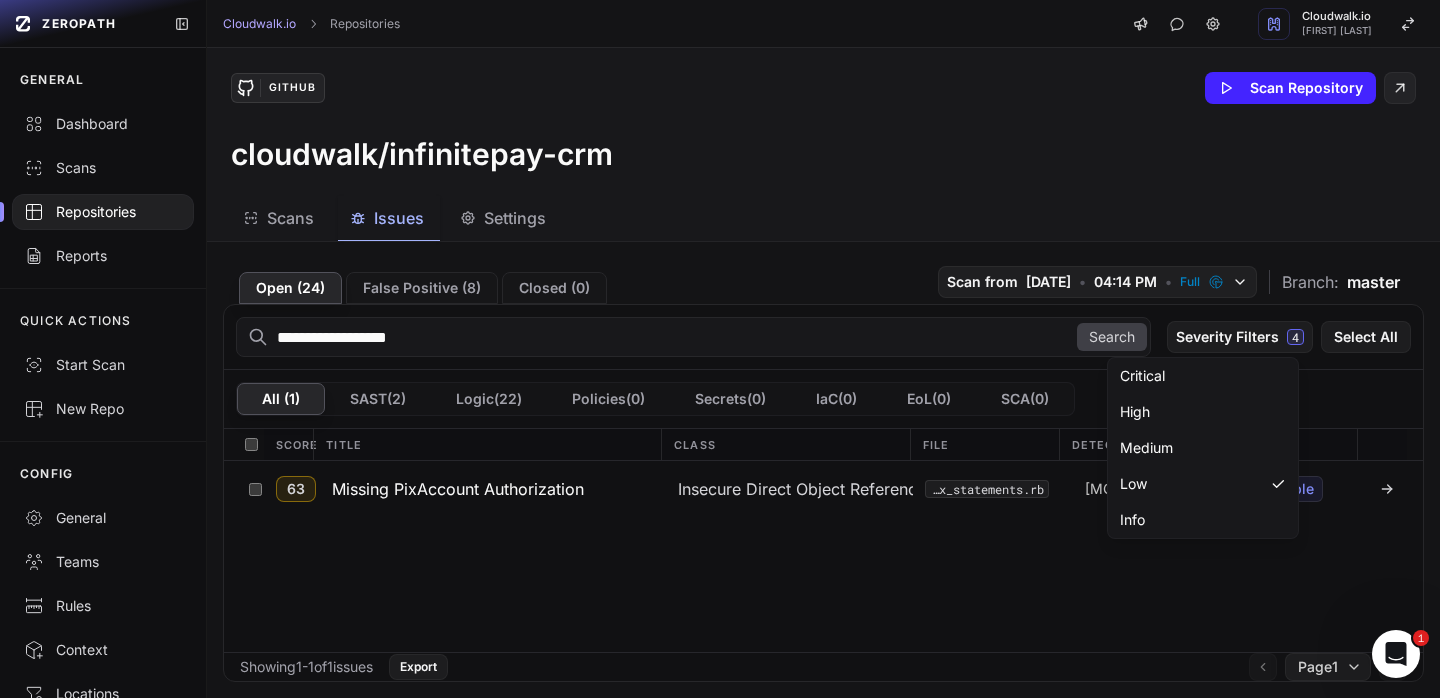 click on "63     Missing PixAccount Authorization   Insecure Direct Object Reference (IDOR)   app/admin/pix_statements.rb     [MONTH] [DAY] [TIME]     Available" at bounding box center [823, 556] 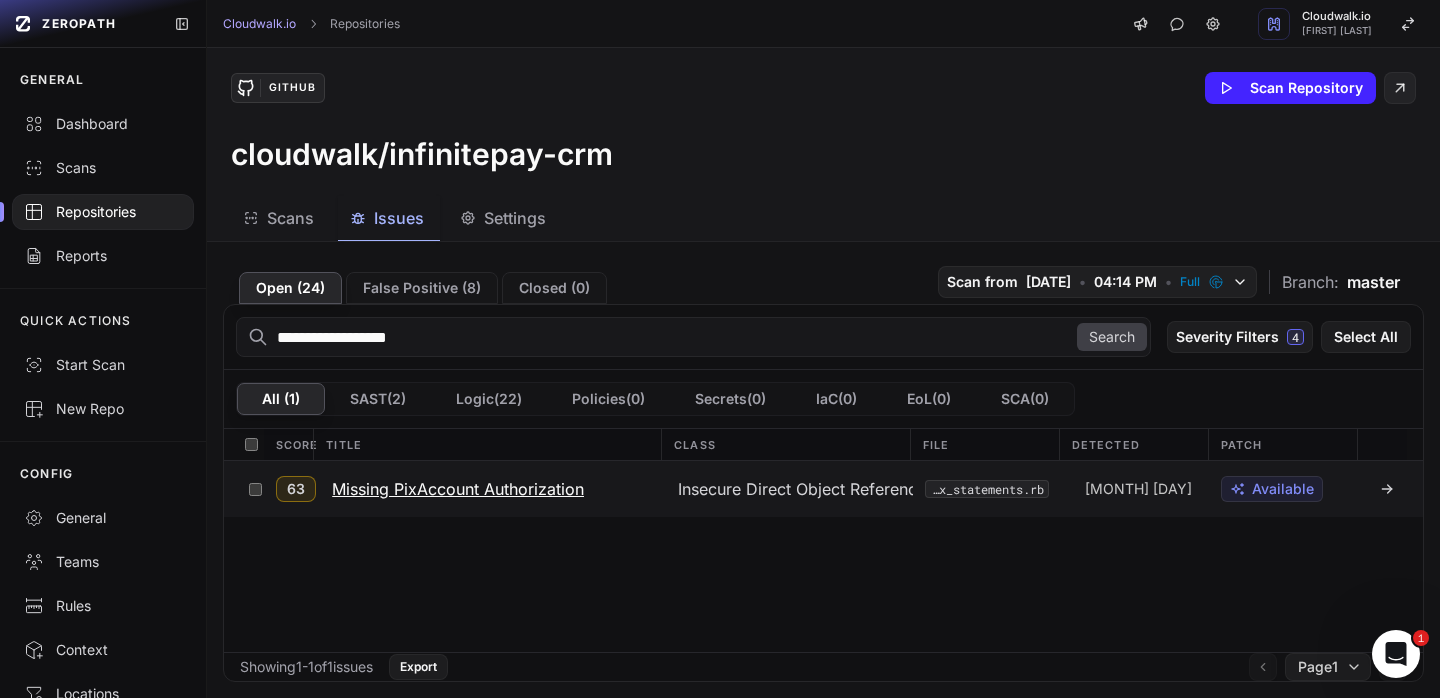 click on "Missing PixAccount Authorization" at bounding box center [458, 489] 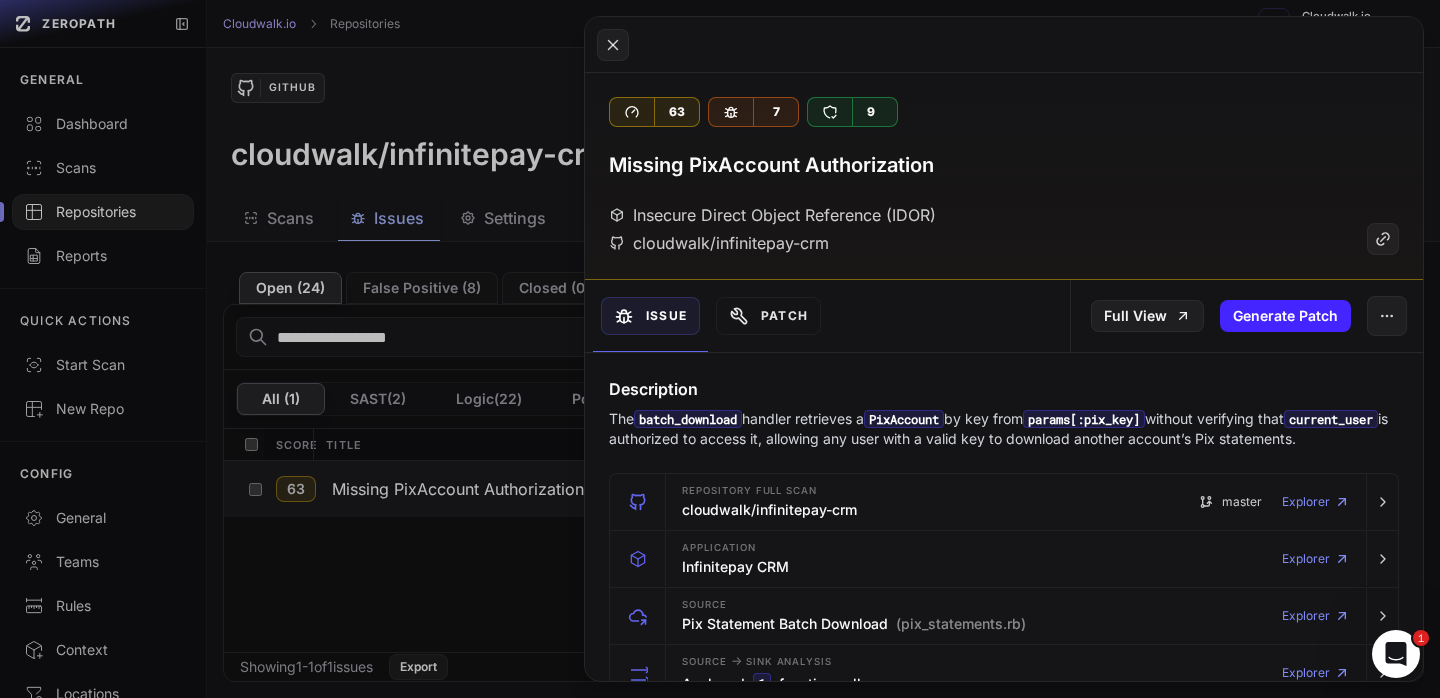 click 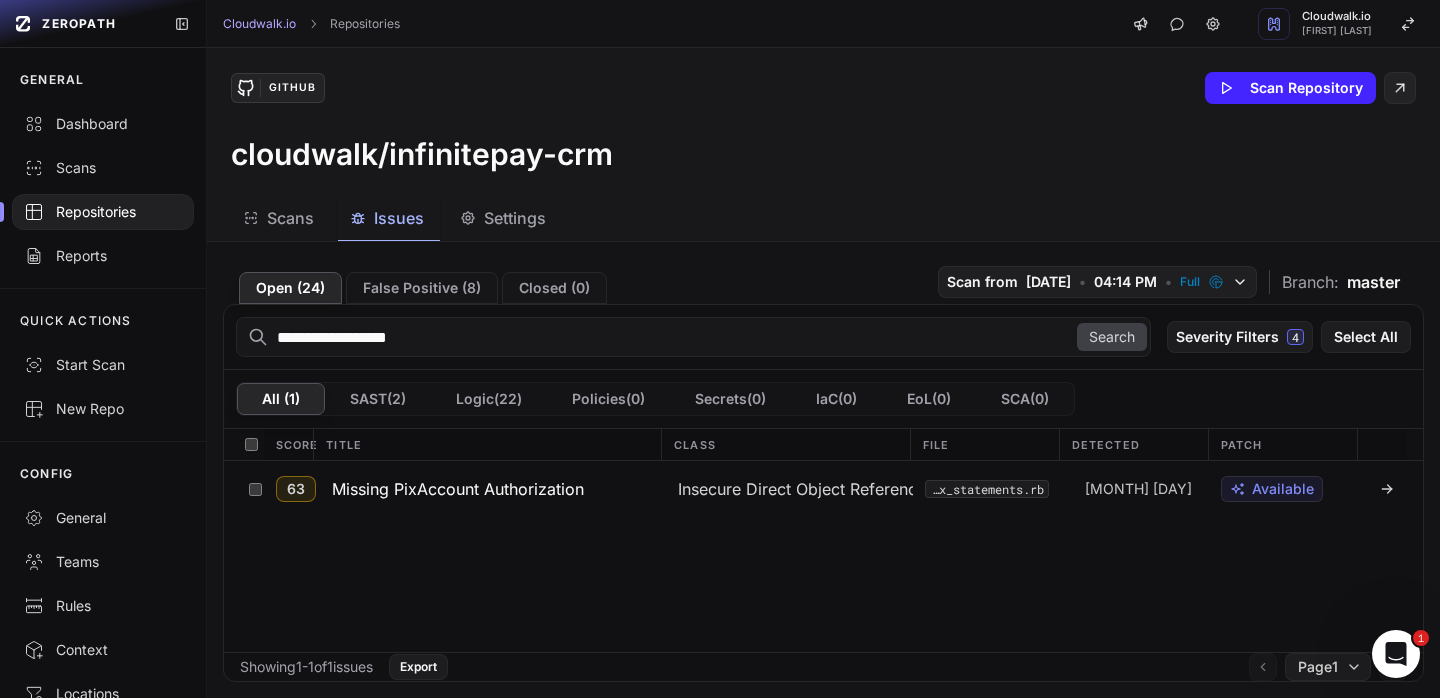click on "GitHub
Scan Repository     cloudwalk/infinitepay-crm" at bounding box center (823, 122) 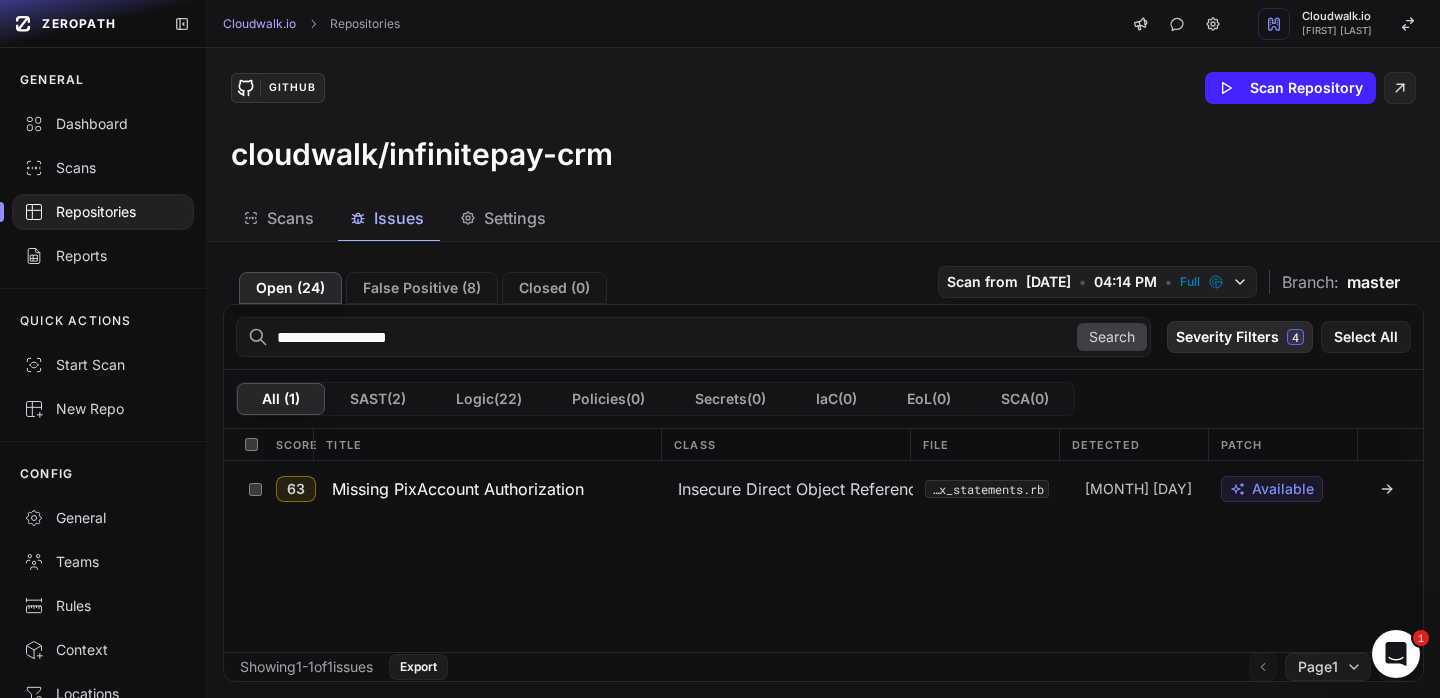 click on "Severity Filters
4" at bounding box center (1240, 337) 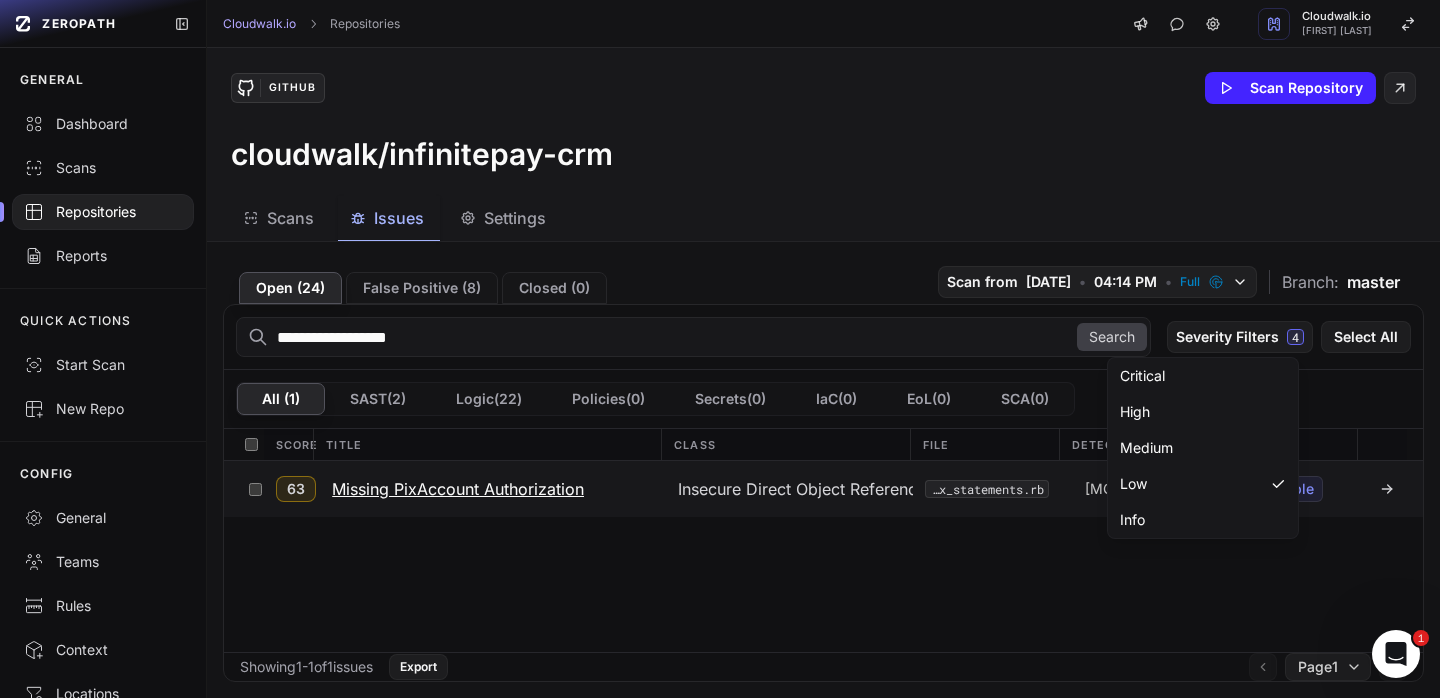 click on "Missing PixAccount Authorization" at bounding box center (458, 489) 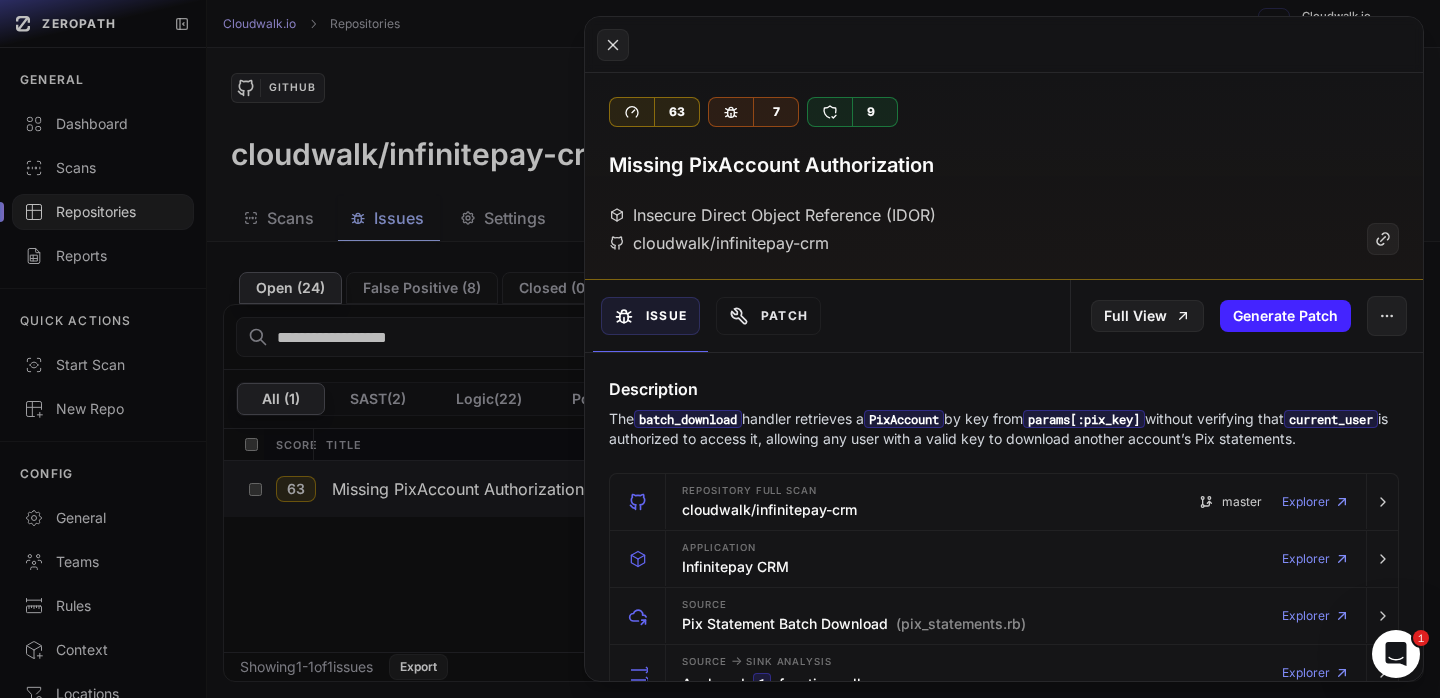 type 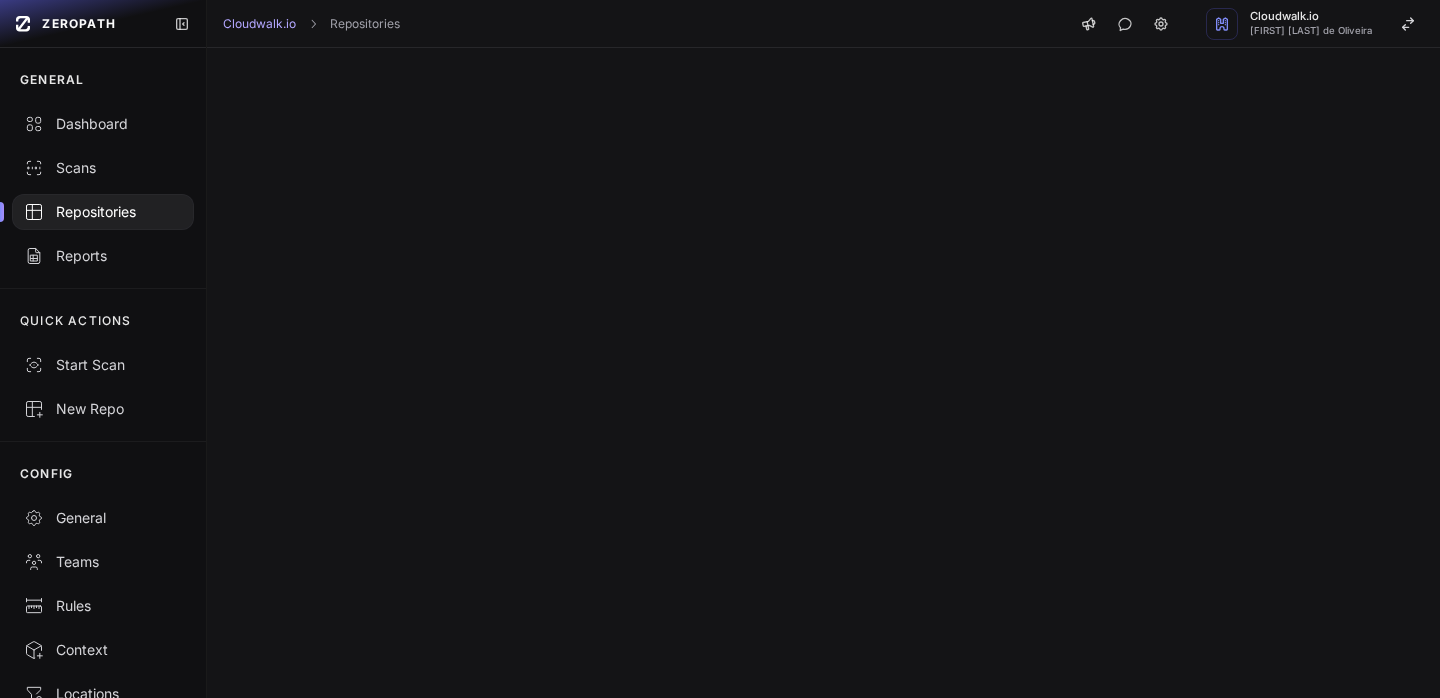 scroll, scrollTop: 0, scrollLeft: 0, axis: both 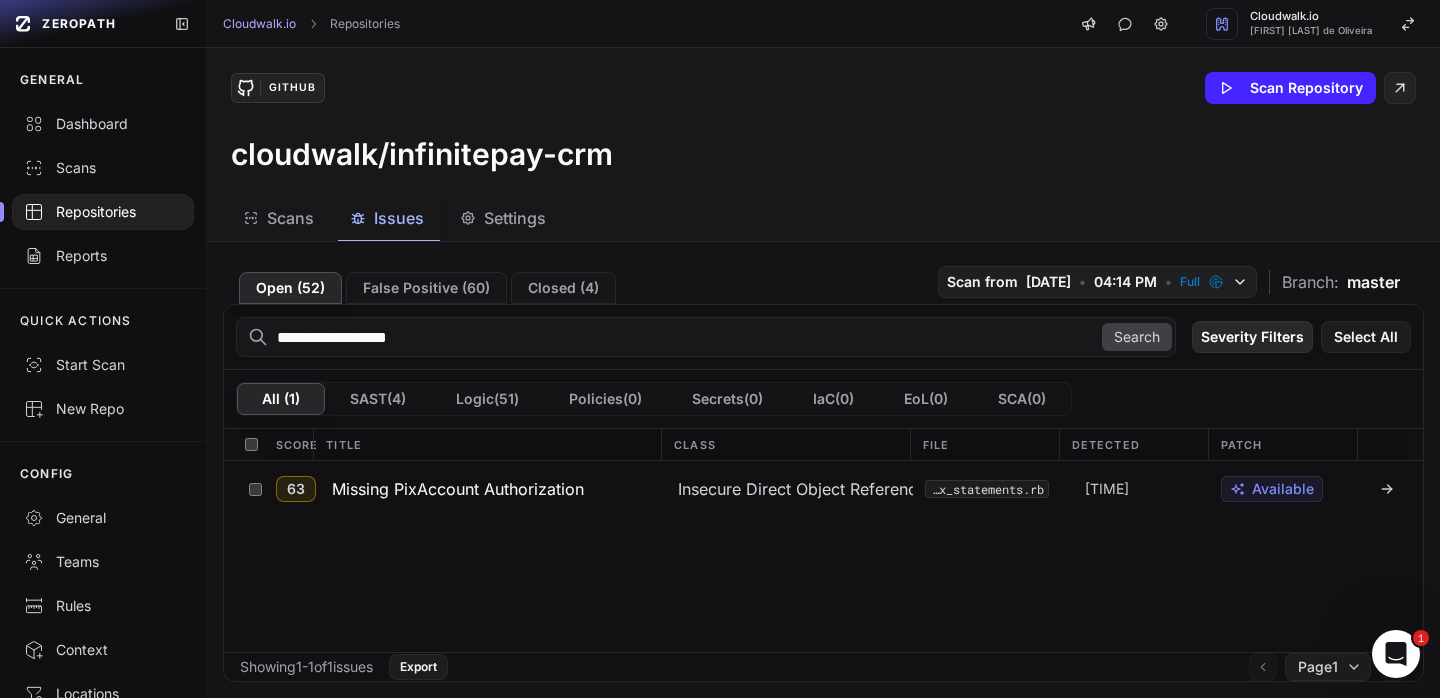 click on "Severity Filters" at bounding box center (1252, 337) 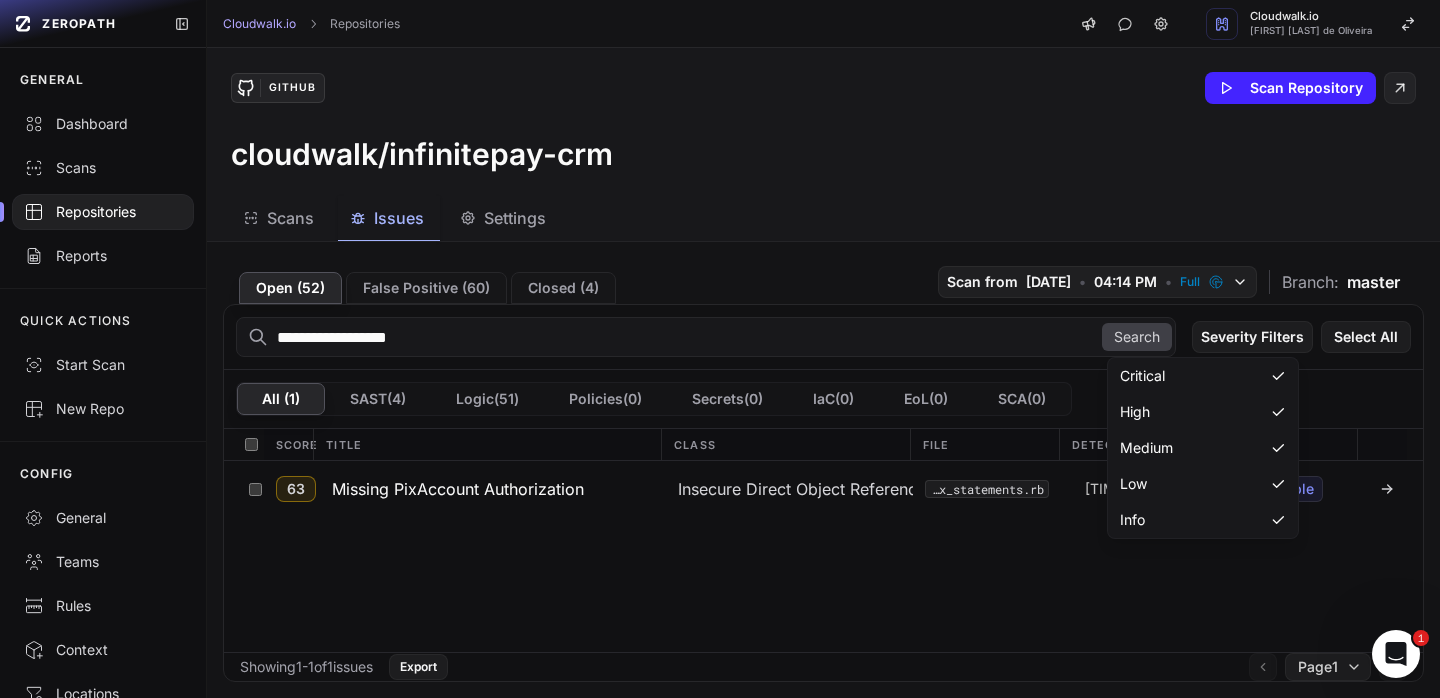 click on "63     Missing PixAccount Authorization   Insecure Direct Object Reference (IDOR)   app/admin/pix_statements.rb     [MONTH] [DAY] [TIME]     Available" at bounding box center [823, 556] 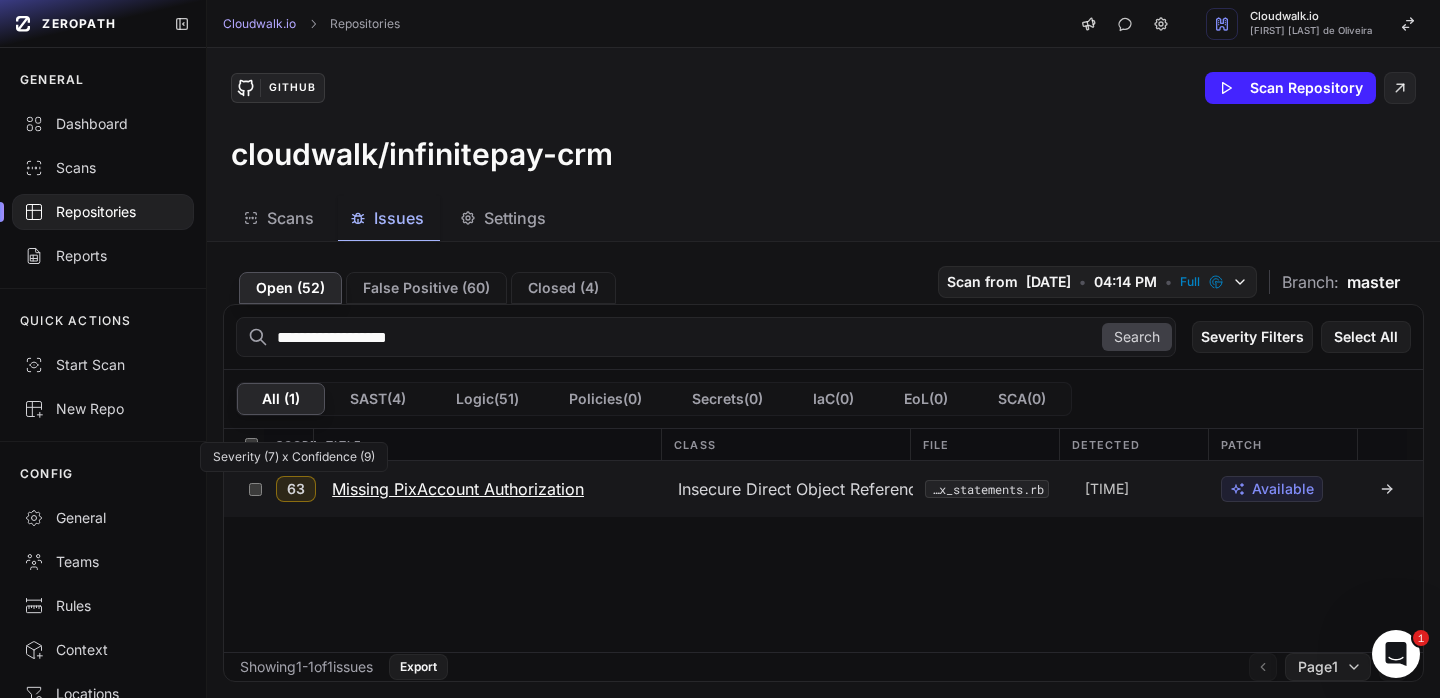 click on "63" at bounding box center (296, 489) 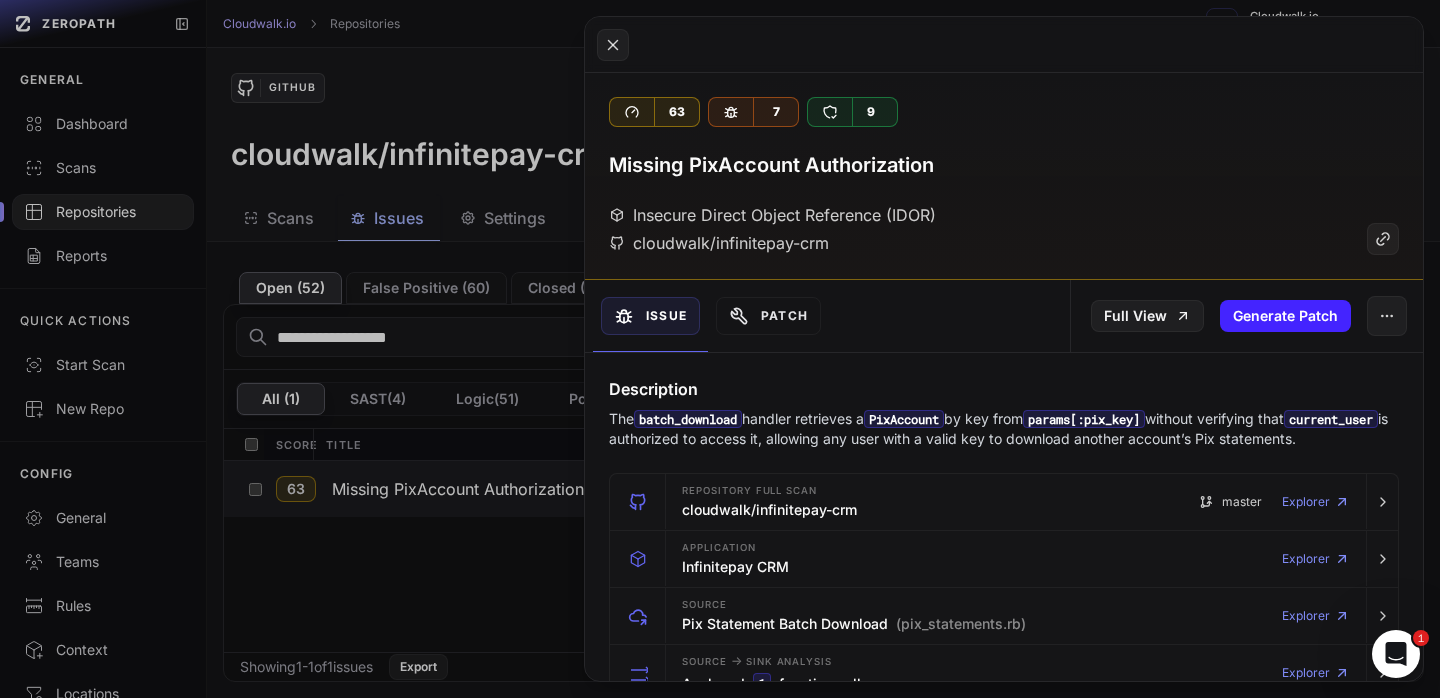 click on "63       7       9       Missing PixAccount Authorization     Insecure Direct Object Reference (IDOR)     cloudwalk/infinitepay-crm" at bounding box center [1004, 176] 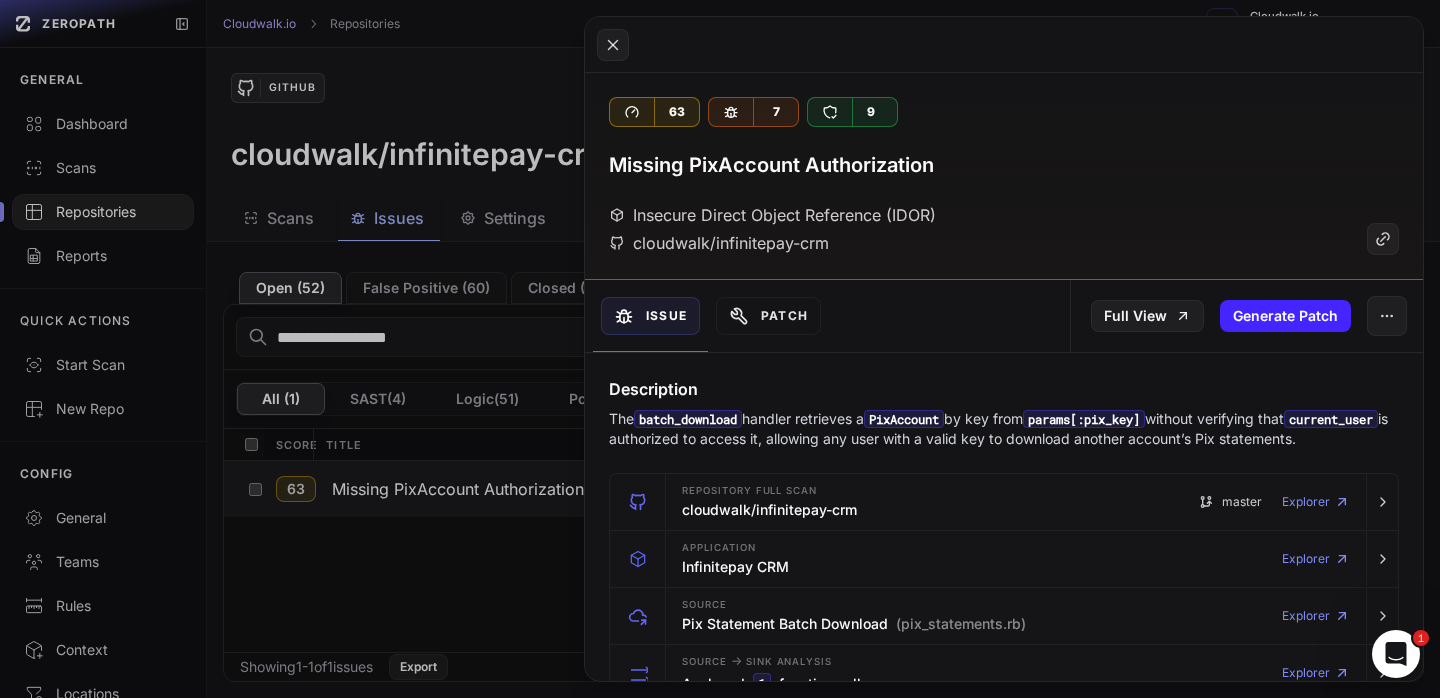 click 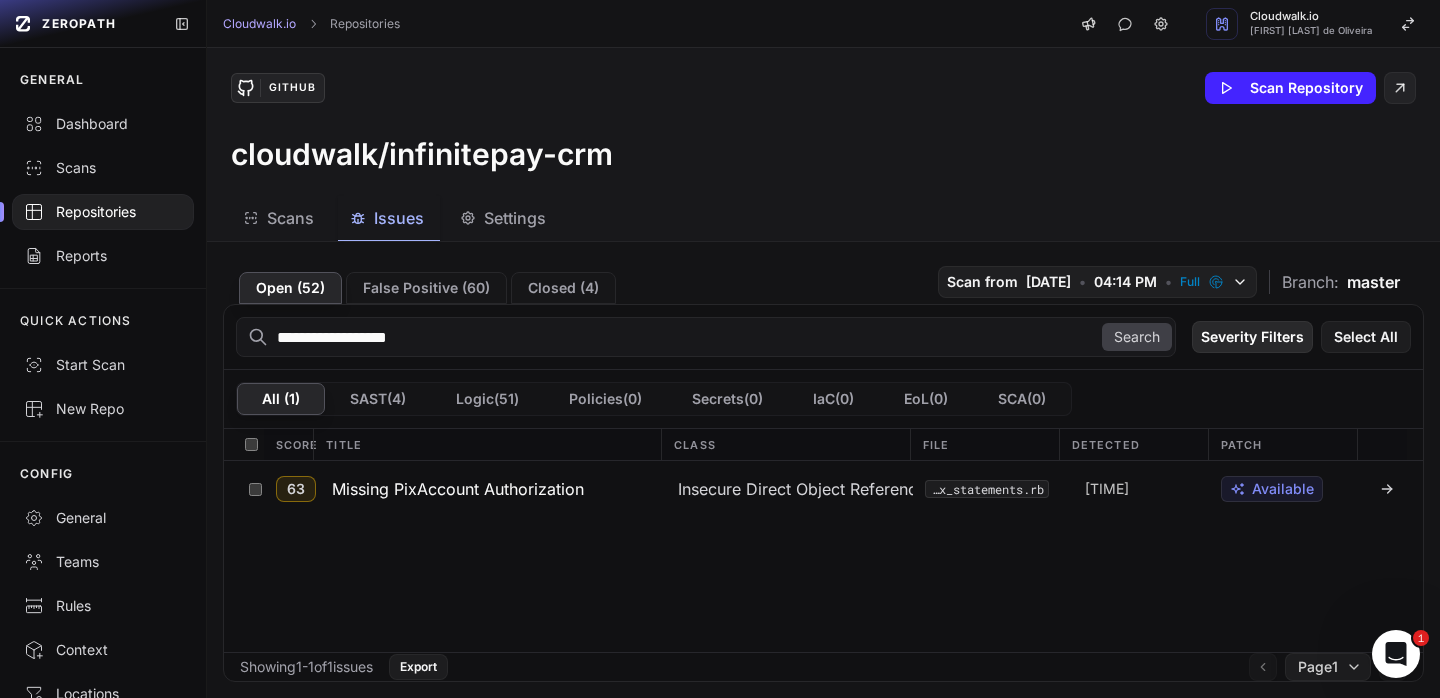 click on "Severity Filters" at bounding box center (1252, 337) 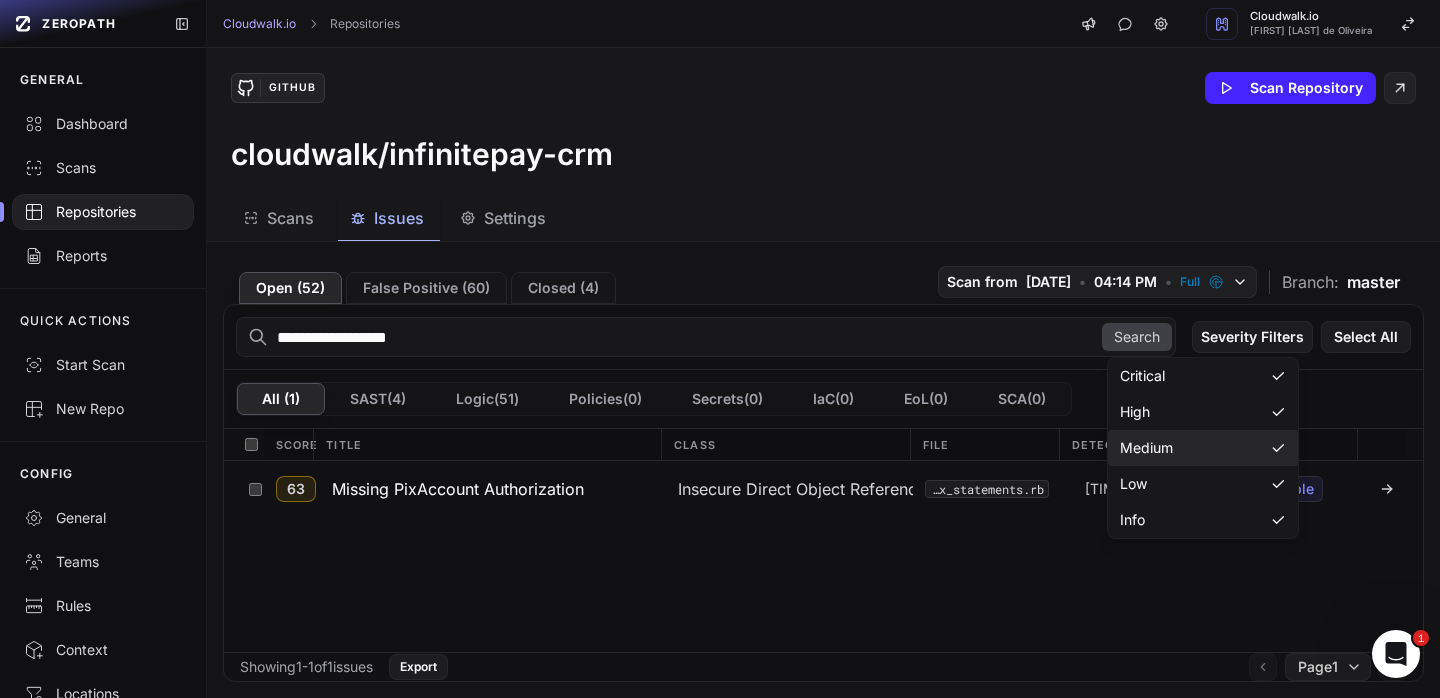 click on "Medium" 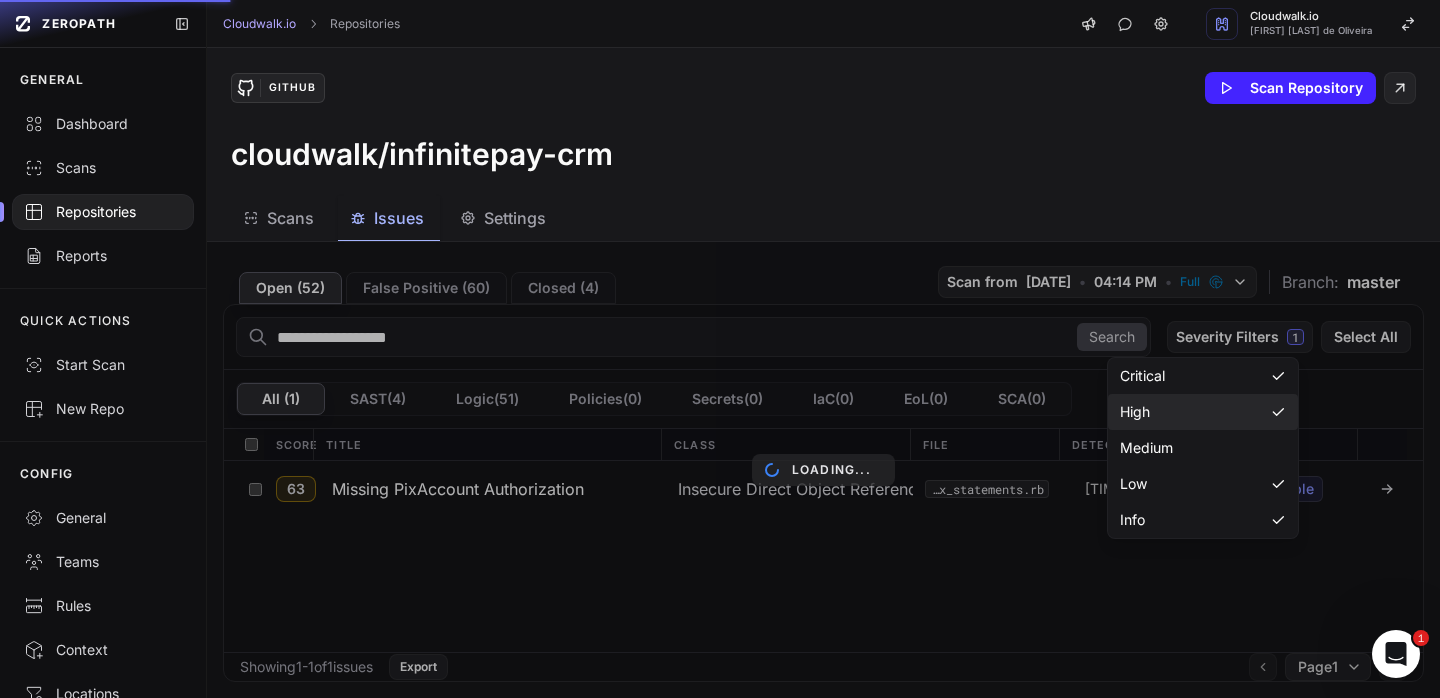 click on "High" 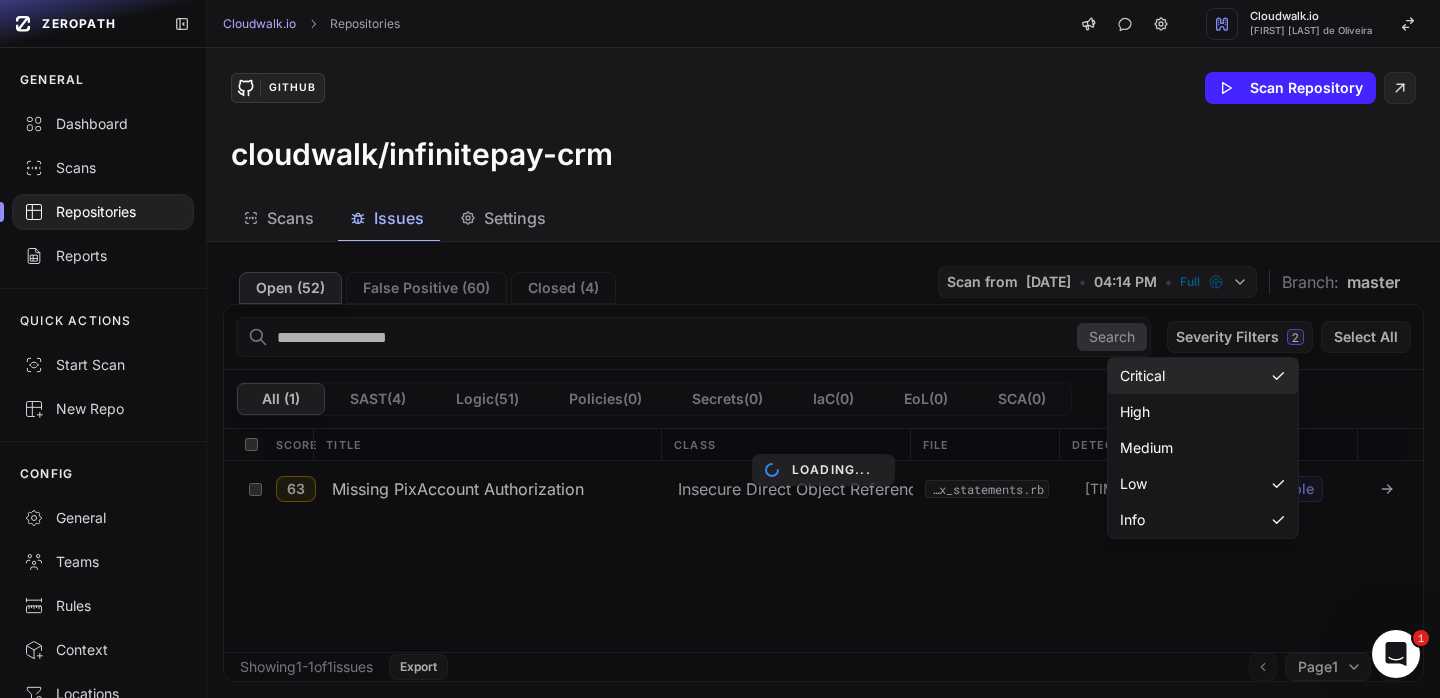 click on "Critical" at bounding box center [1142, 376] 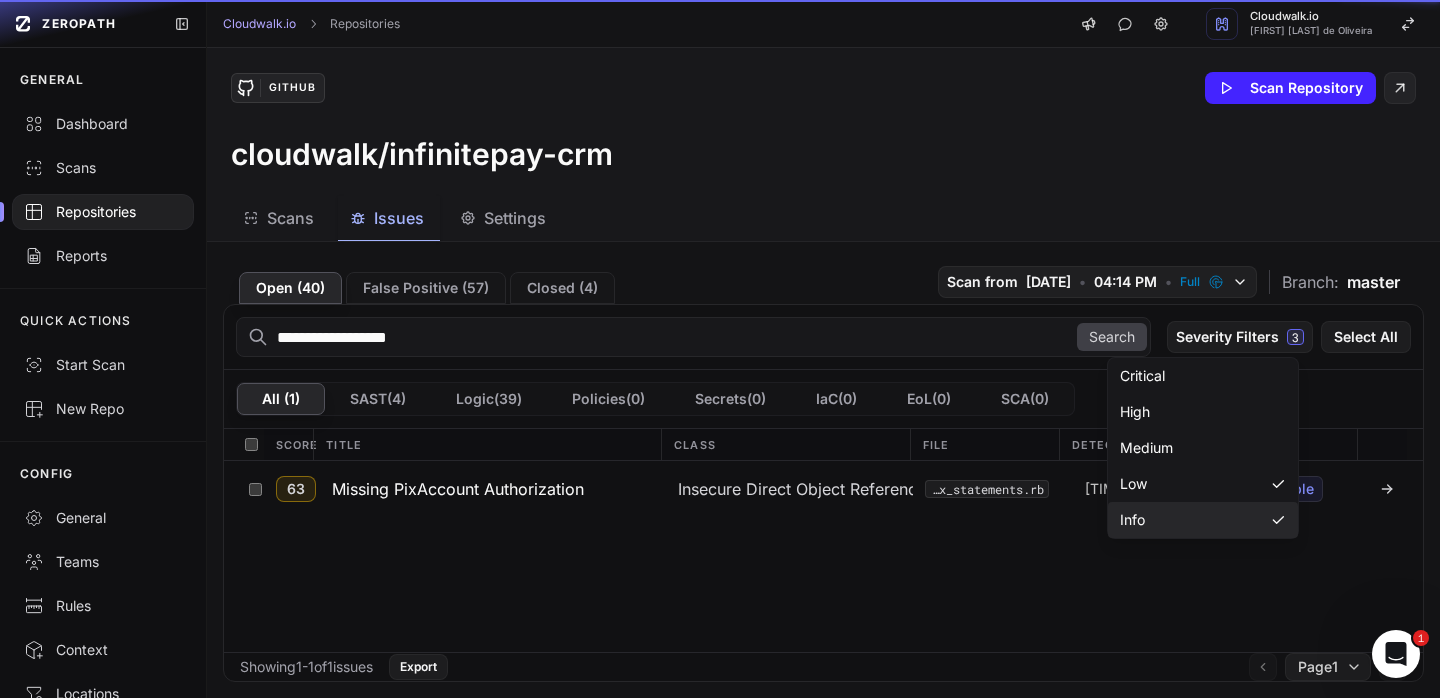 click on "Info" 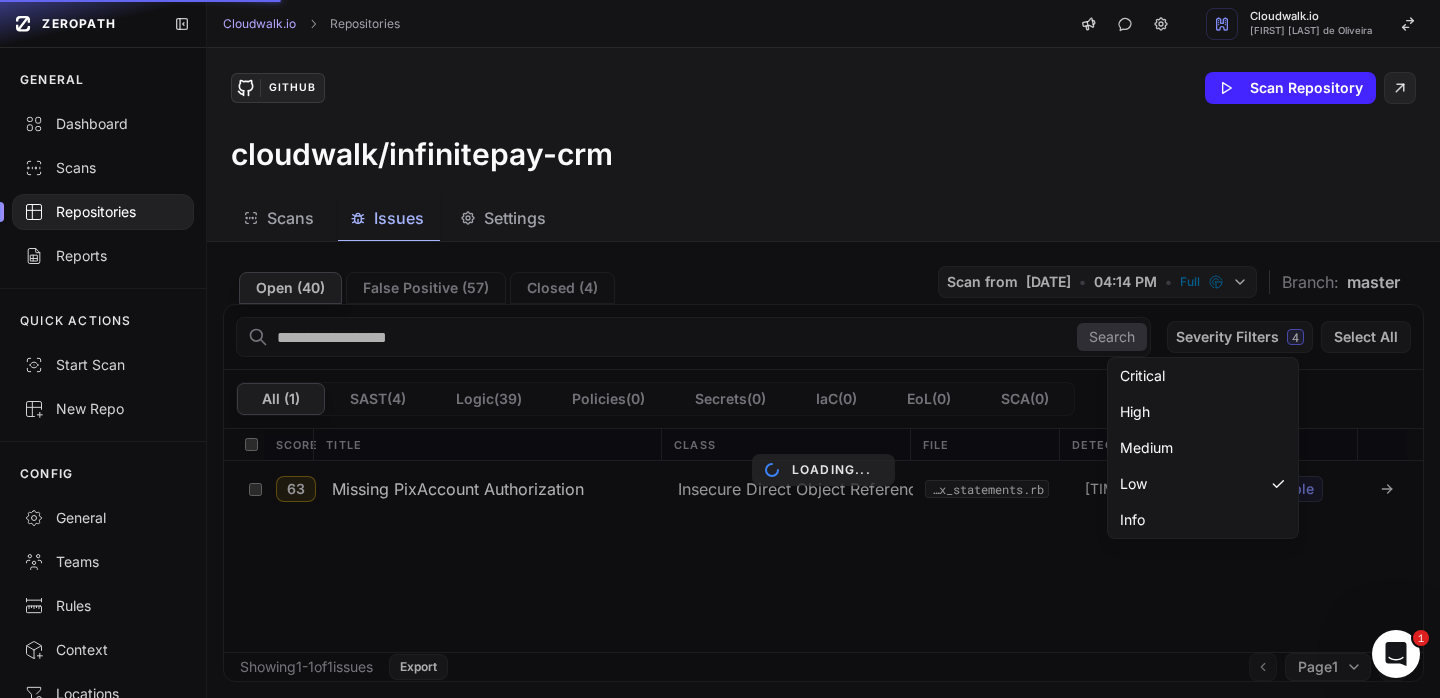 click on "Loading..." at bounding box center (823, 470) 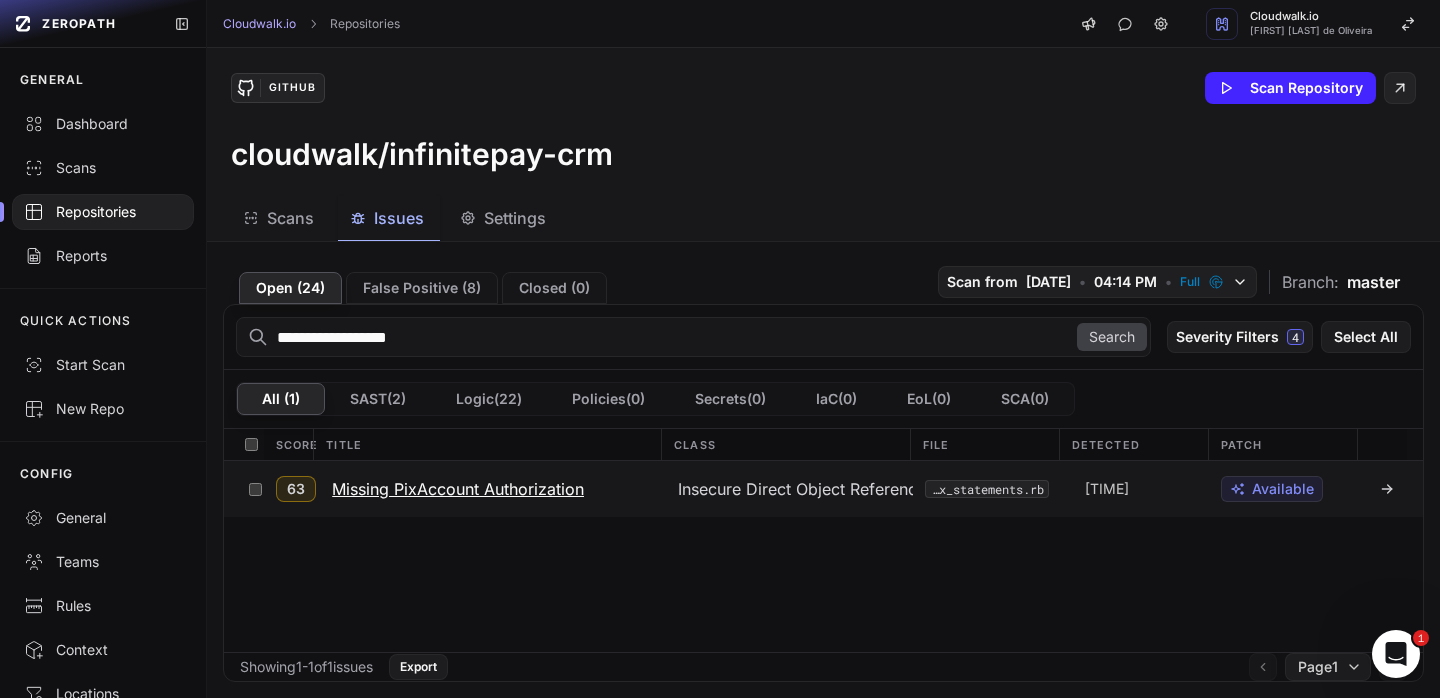 click on "Missing PixAccount Authorization" at bounding box center [458, 489] 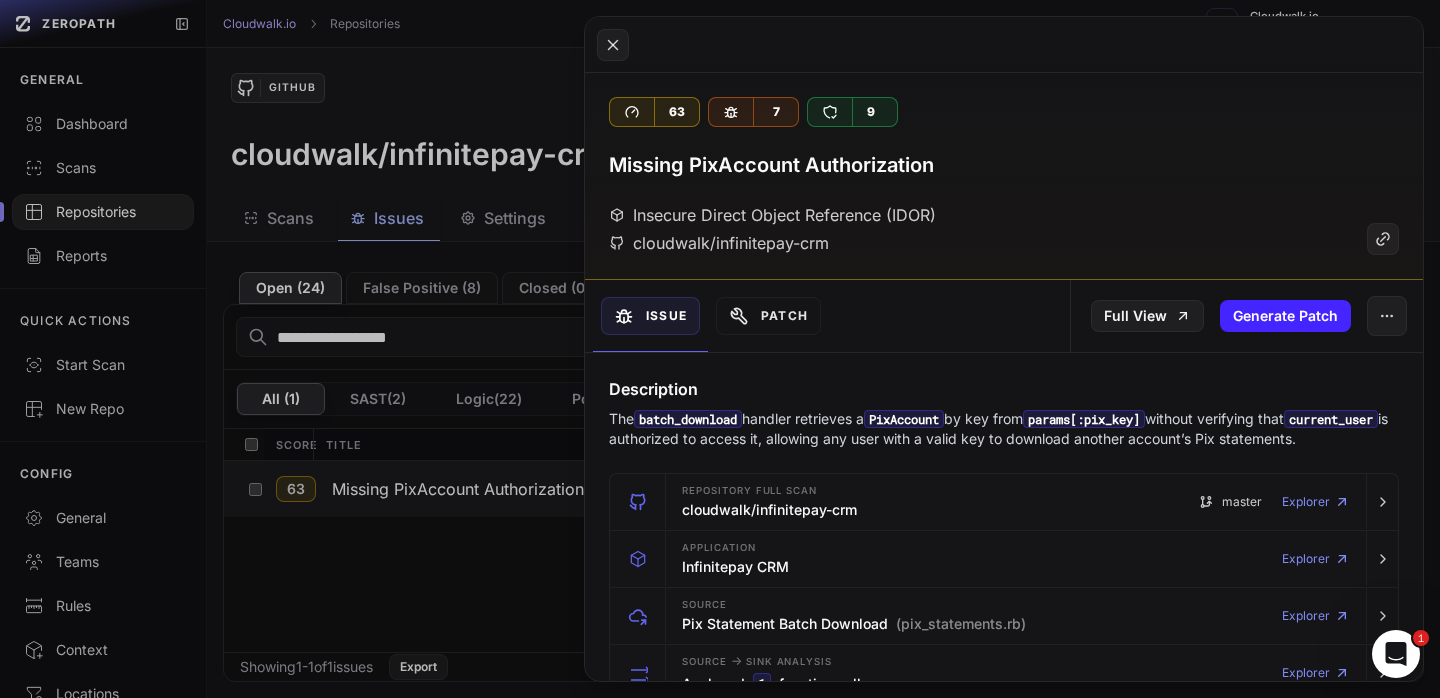 click 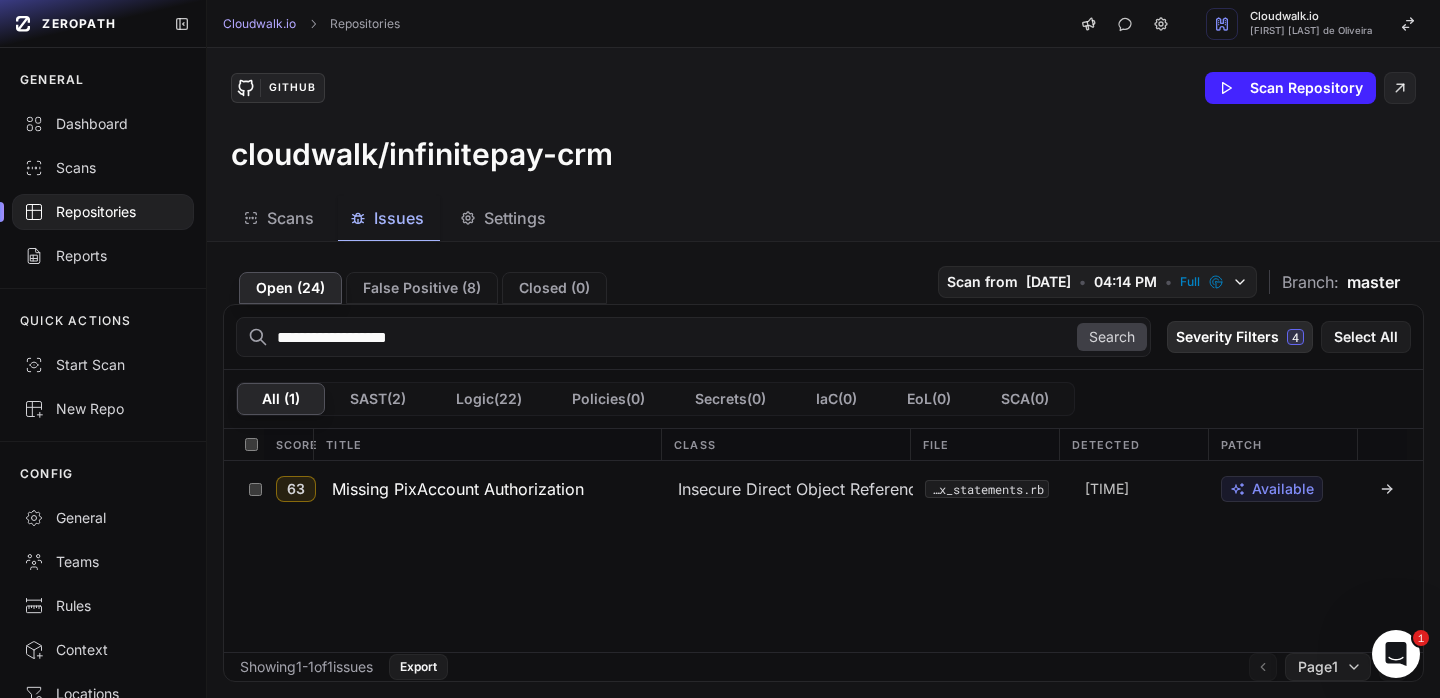 click on "Severity Filters
4" at bounding box center (1240, 337) 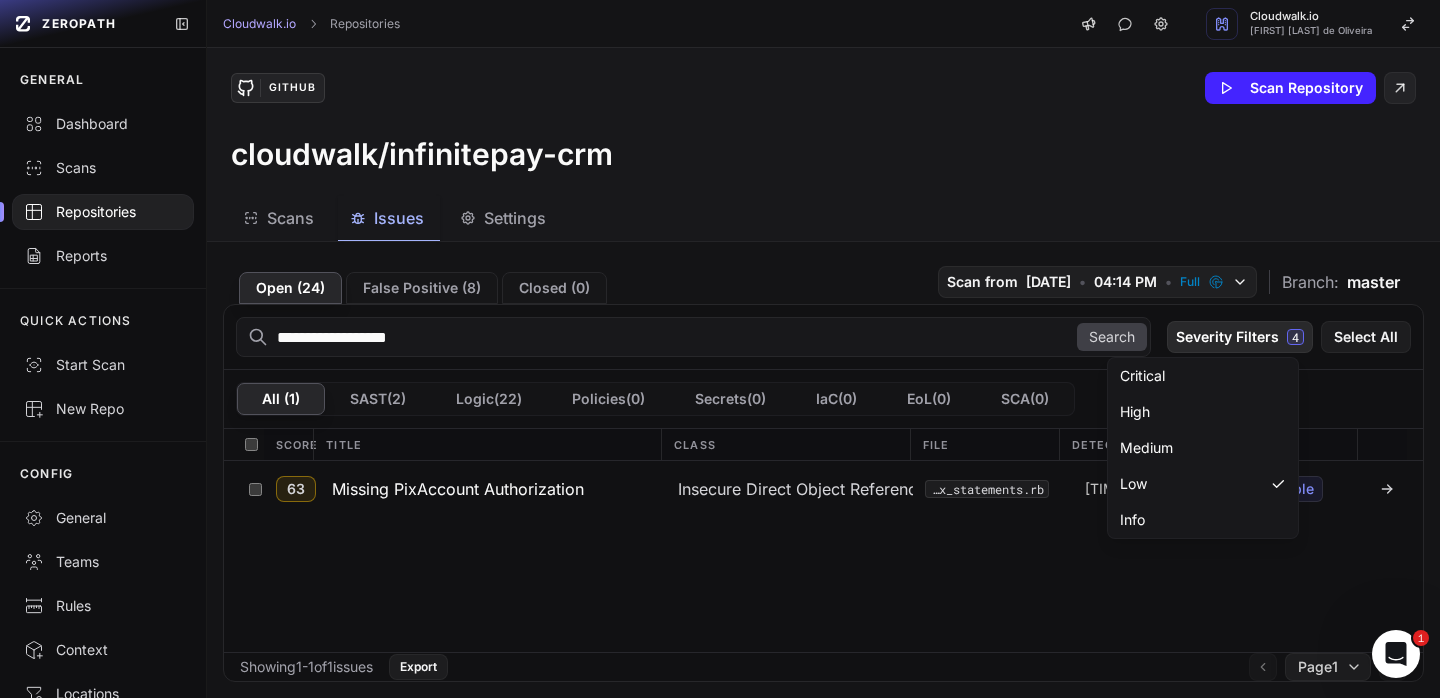 click on "Severity Filters
4" at bounding box center (1240, 337) 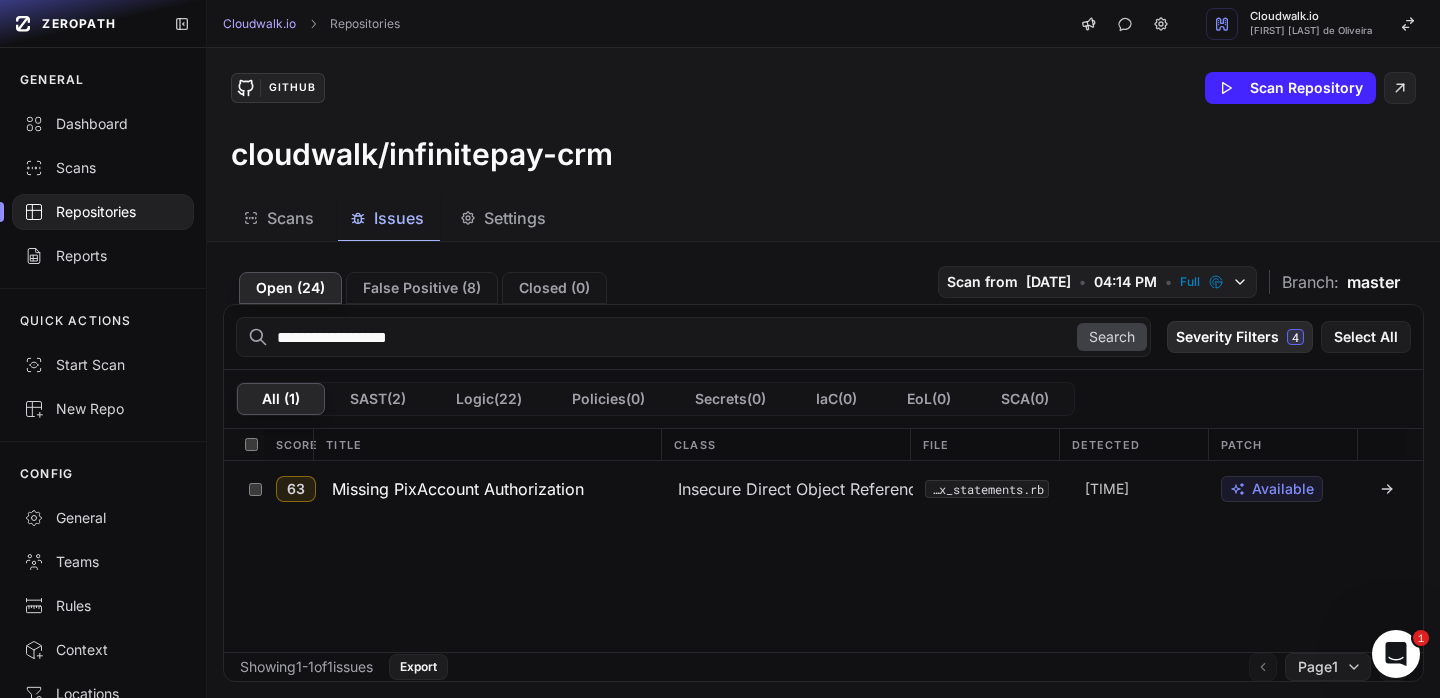 click on "Severity Filters
4" at bounding box center [1240, 337] 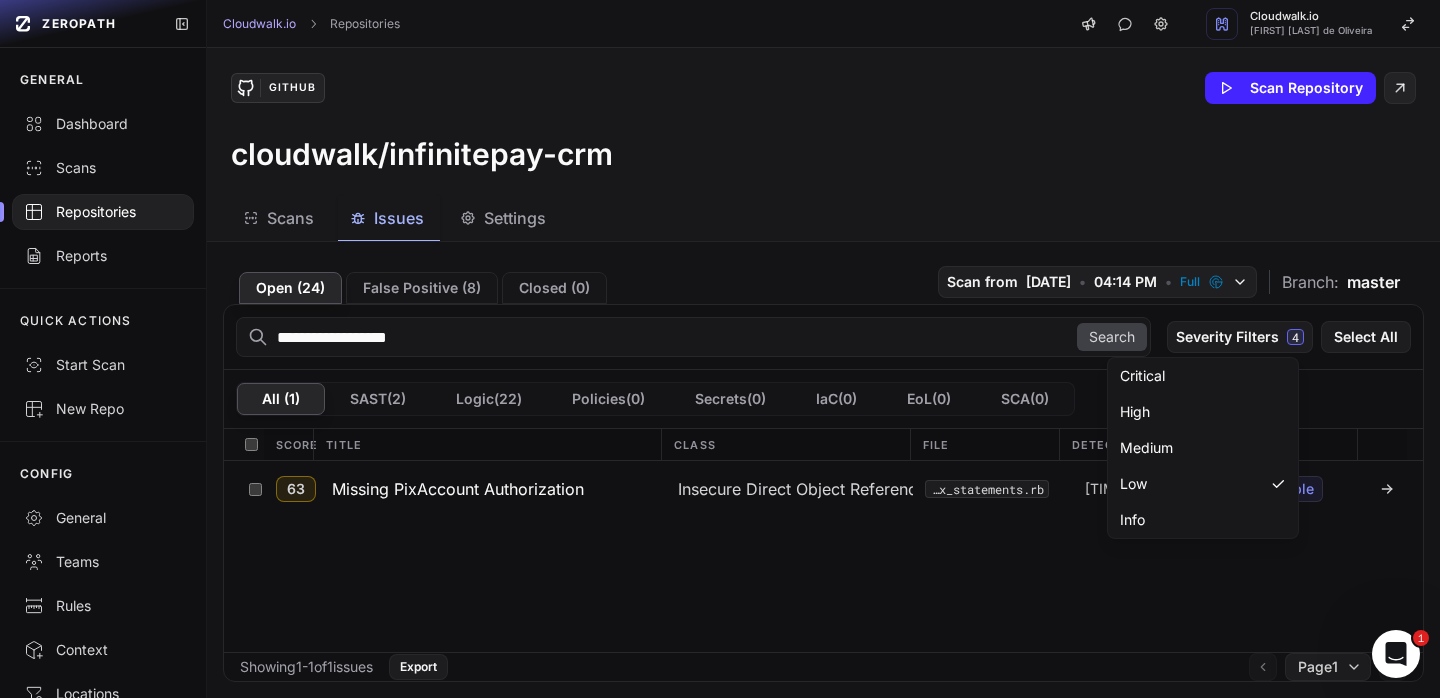 click on "GitHub
Scan Repository     cloudwalk/infinitepay-crm" at bounding box center (823, 122) 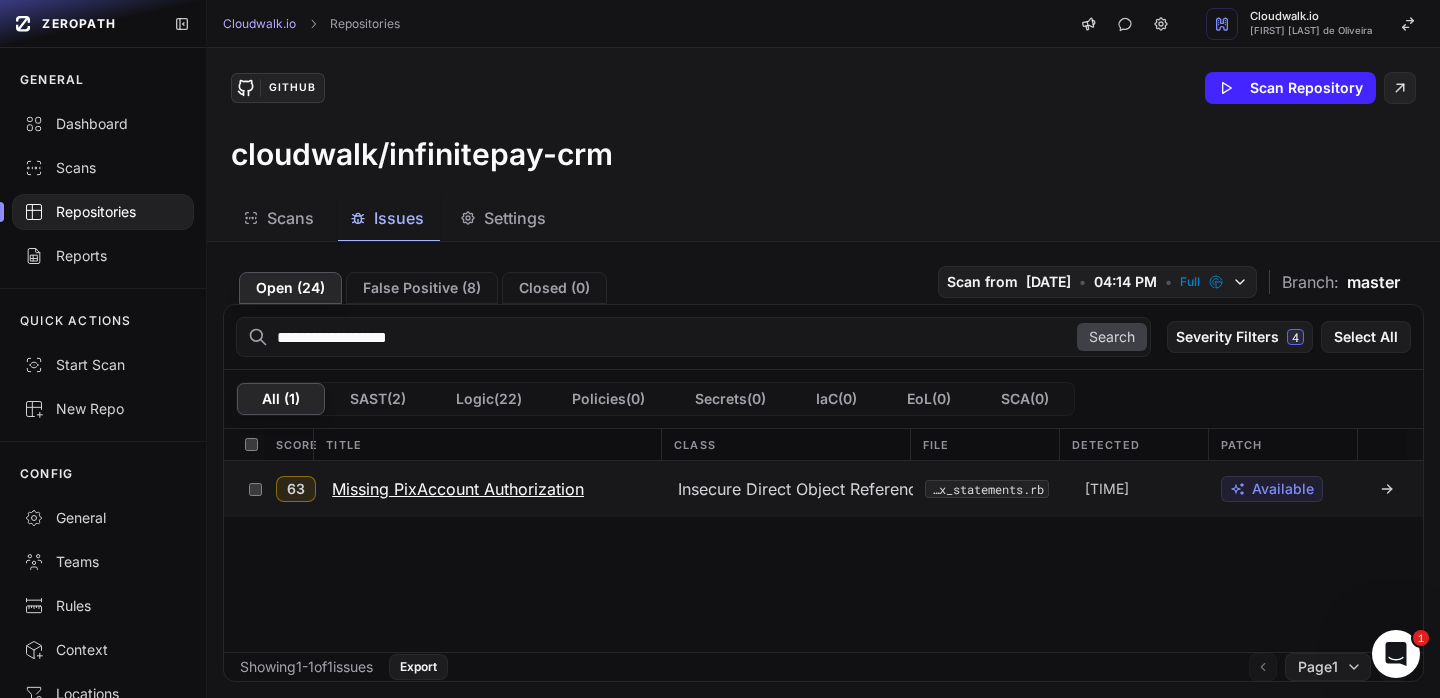 click on "Missing PixAccount Authorization" at bounding box center (458, 489) 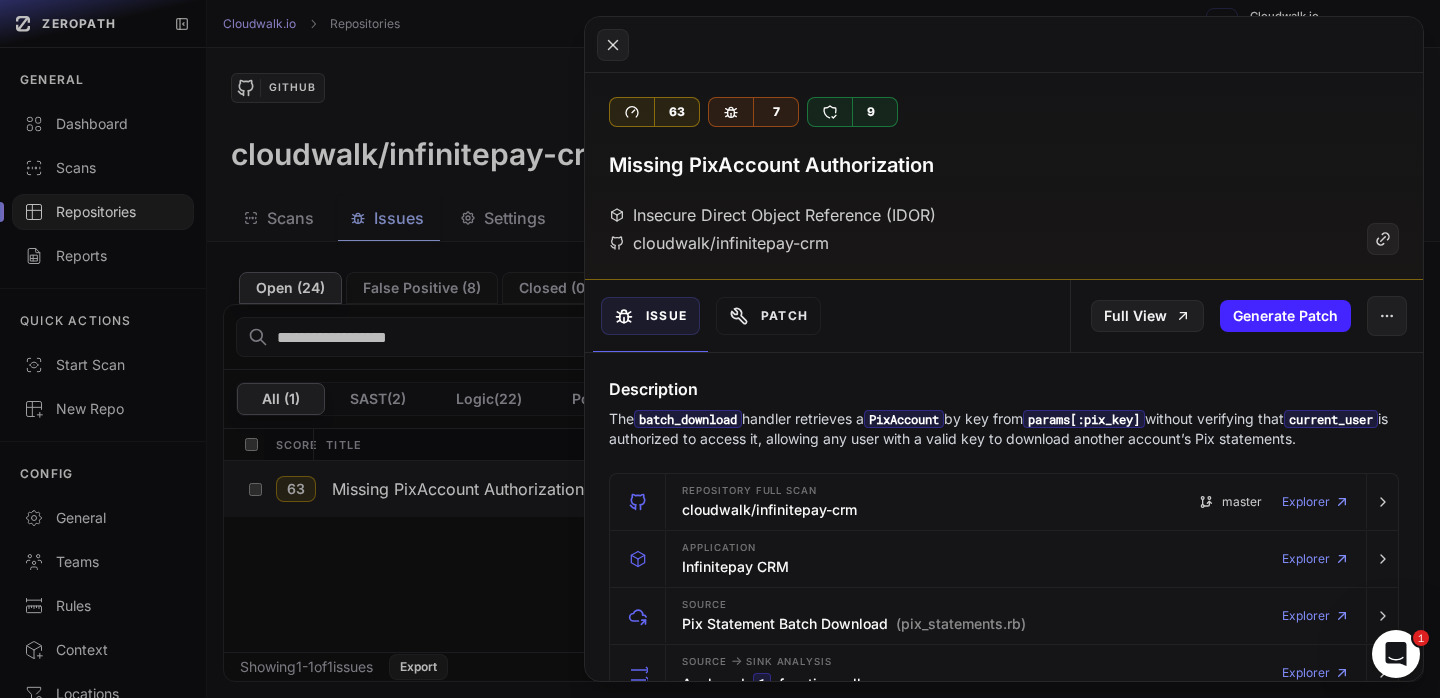 click 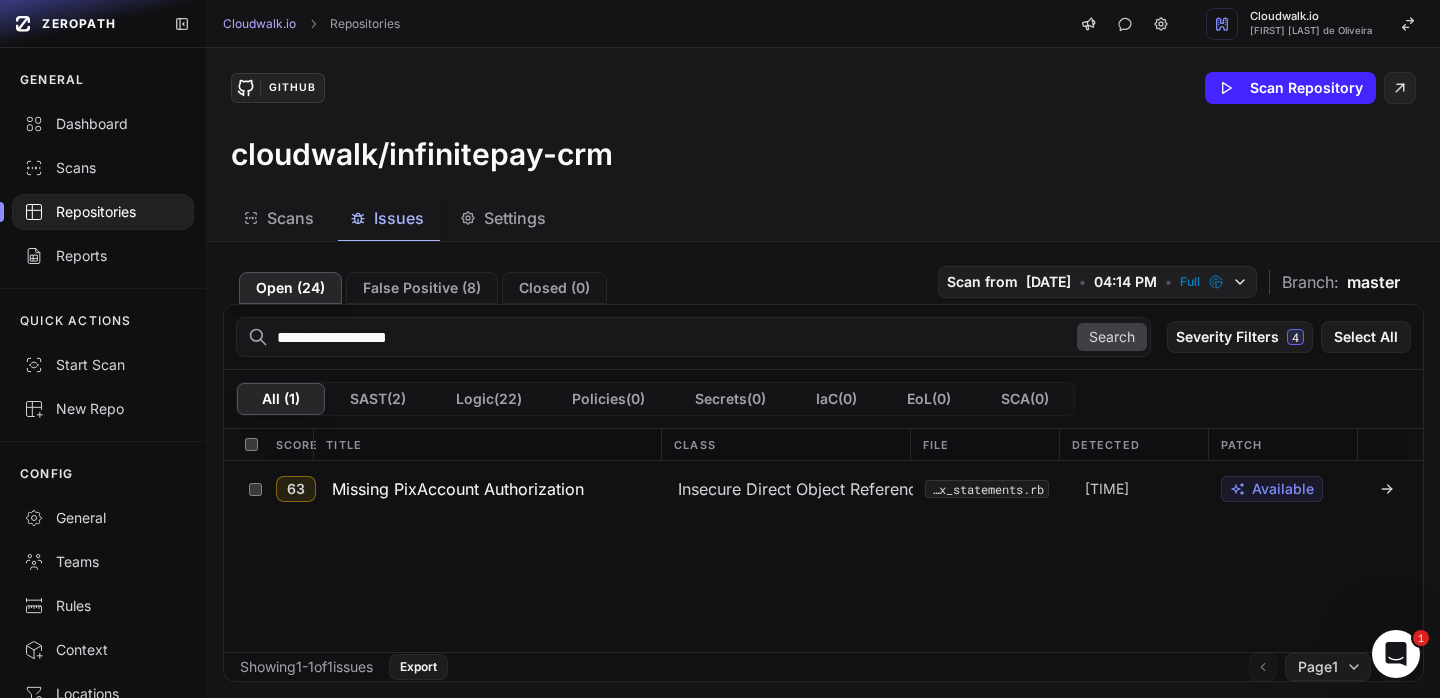 click 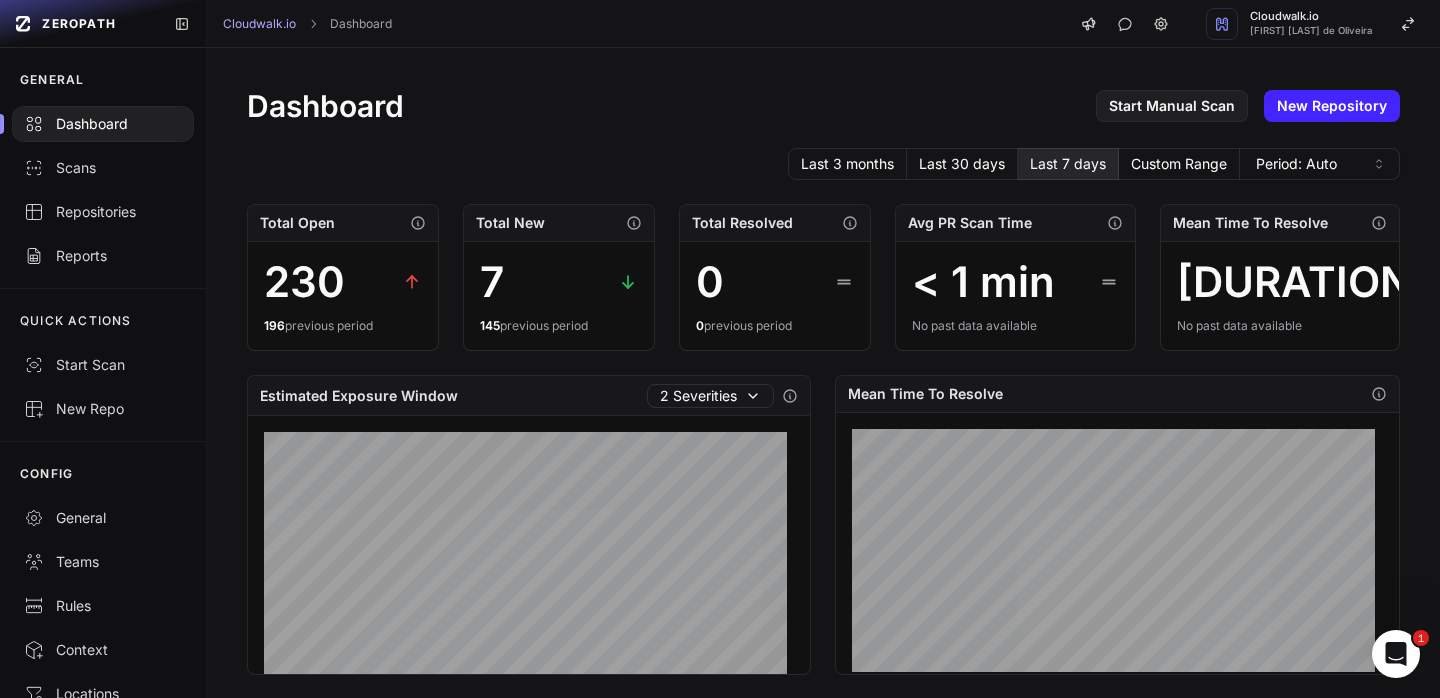 click on "Dashboard   Start Manual Scan     New Repository" at bounding box center (823, 106) 